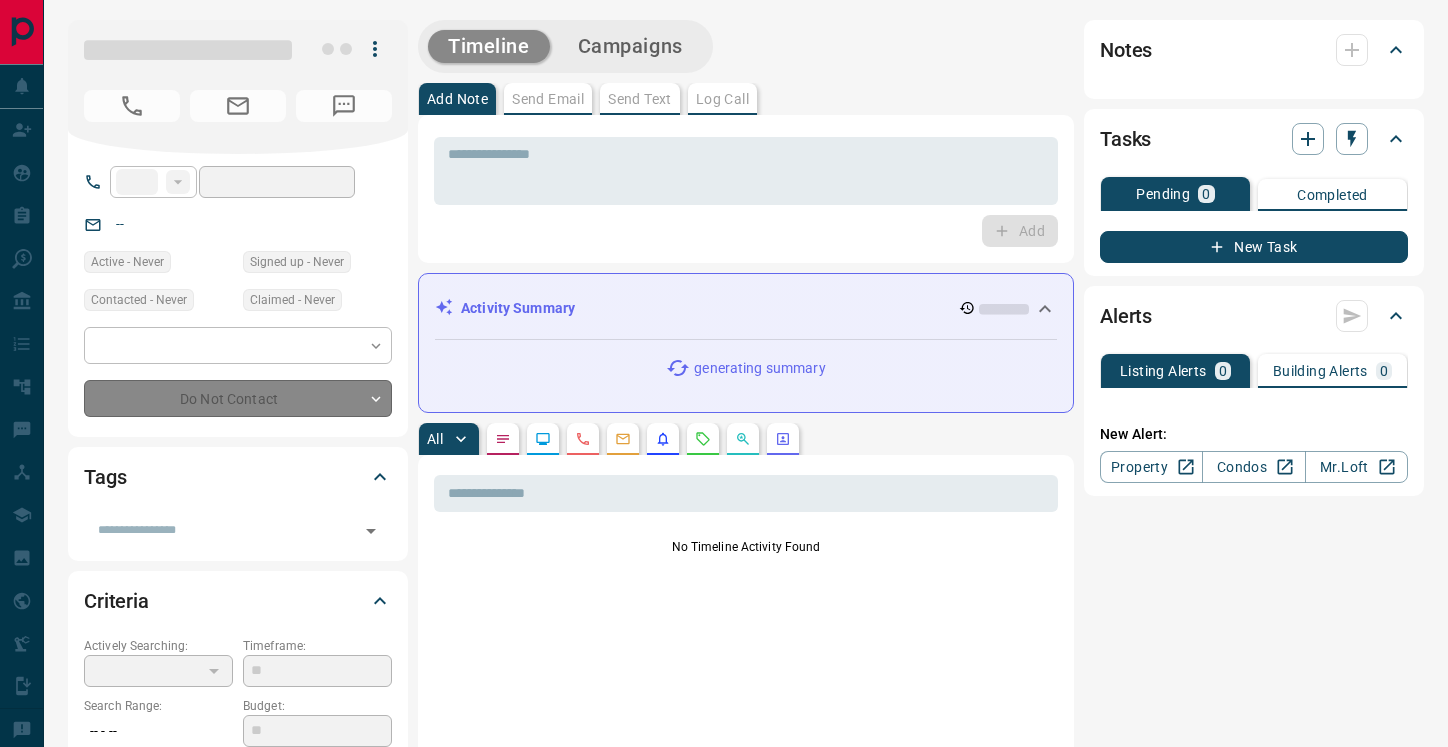 type on "**" 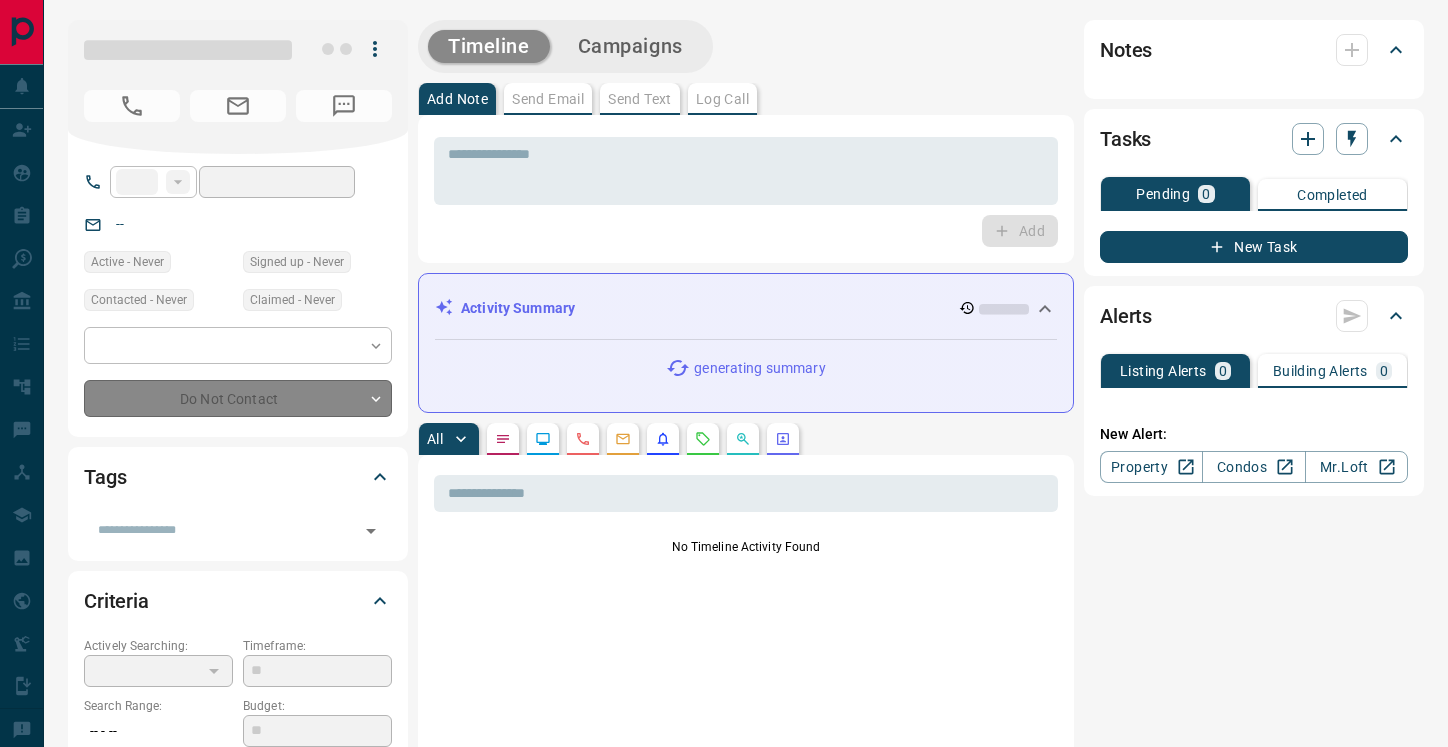 type on "**********" 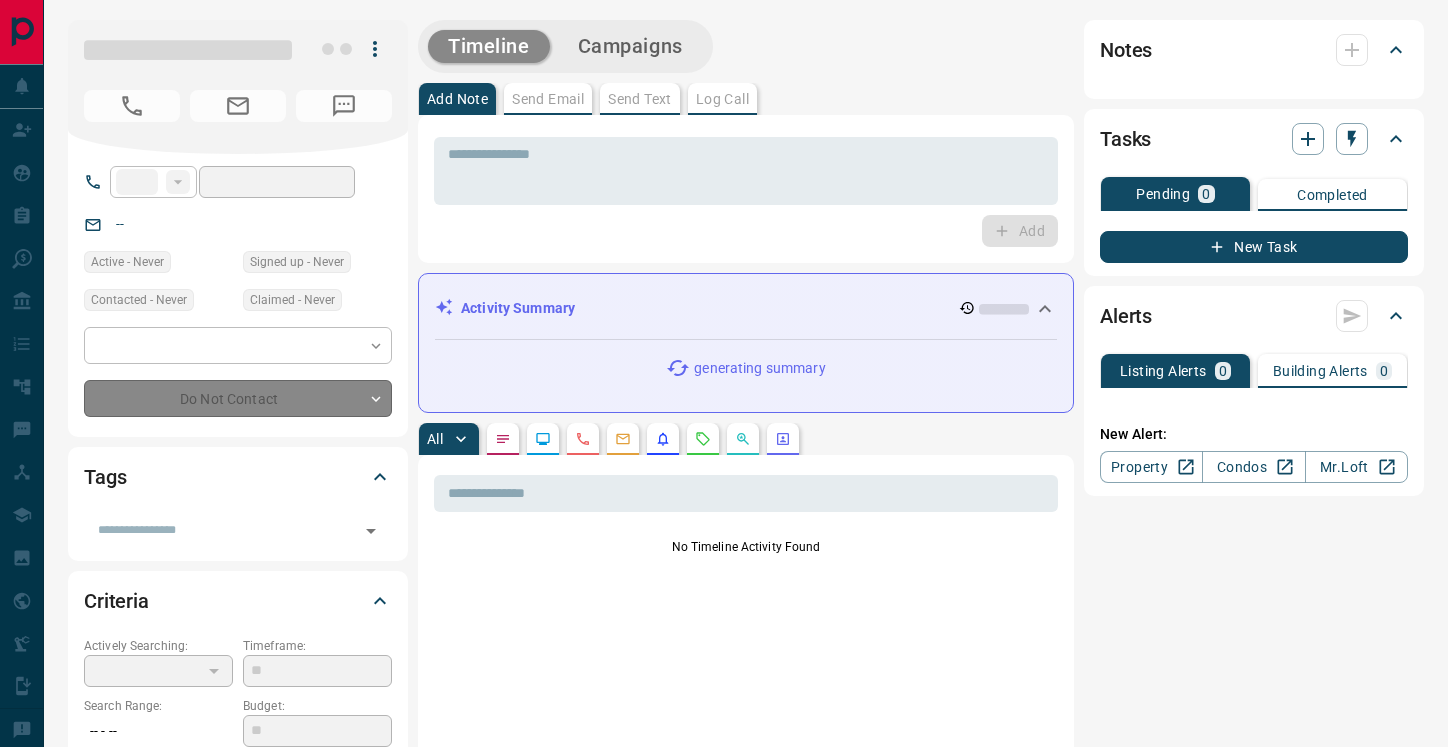 type on "**********" 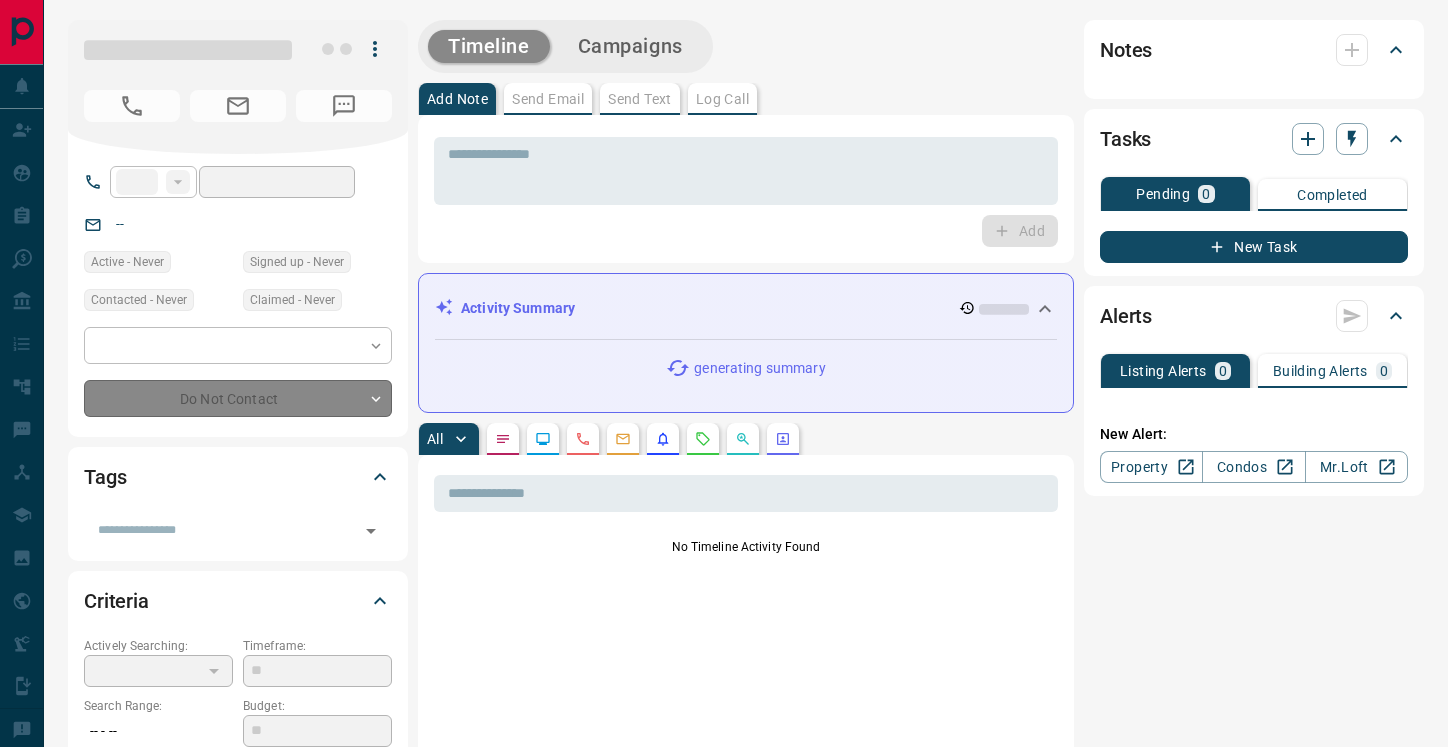 type on "**" 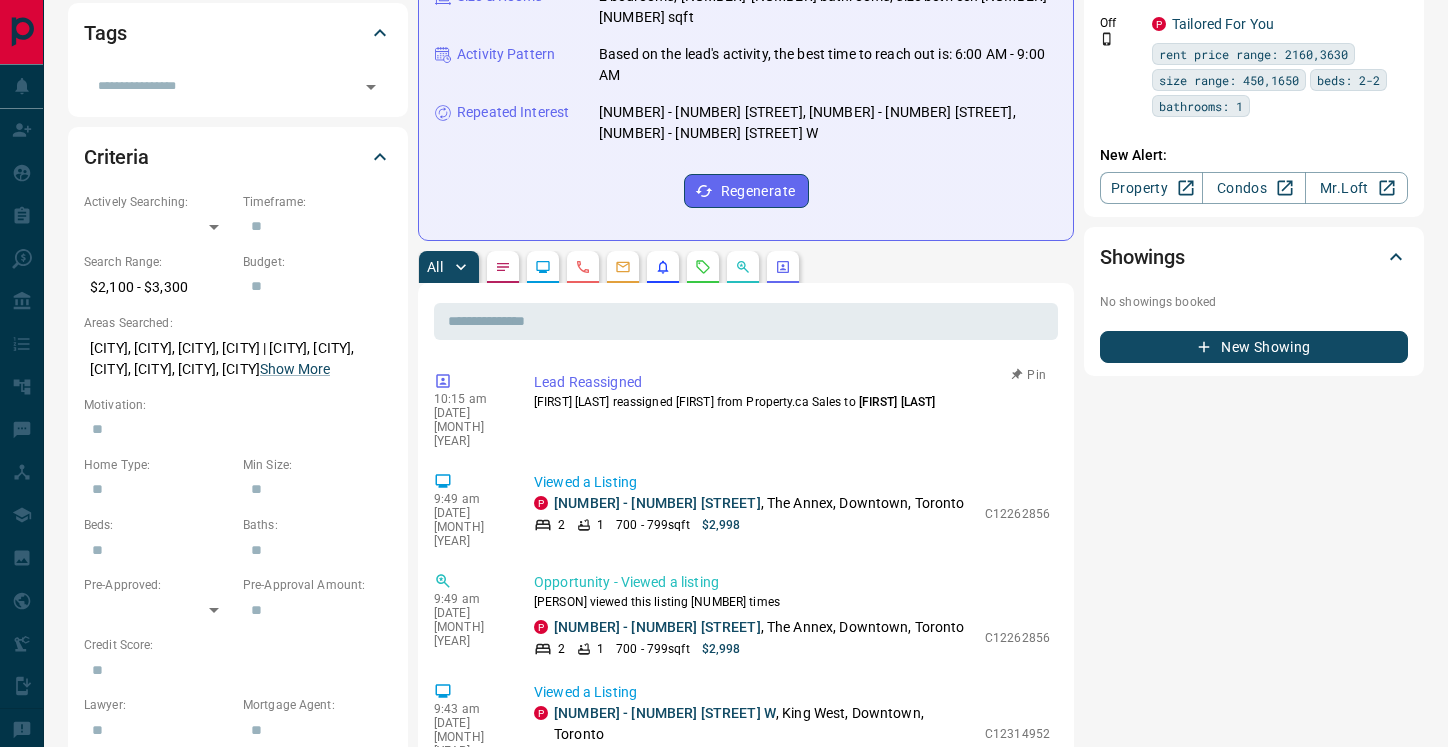 scroll, scrollTop: 442, scrollLeft: 0, axis: vertical 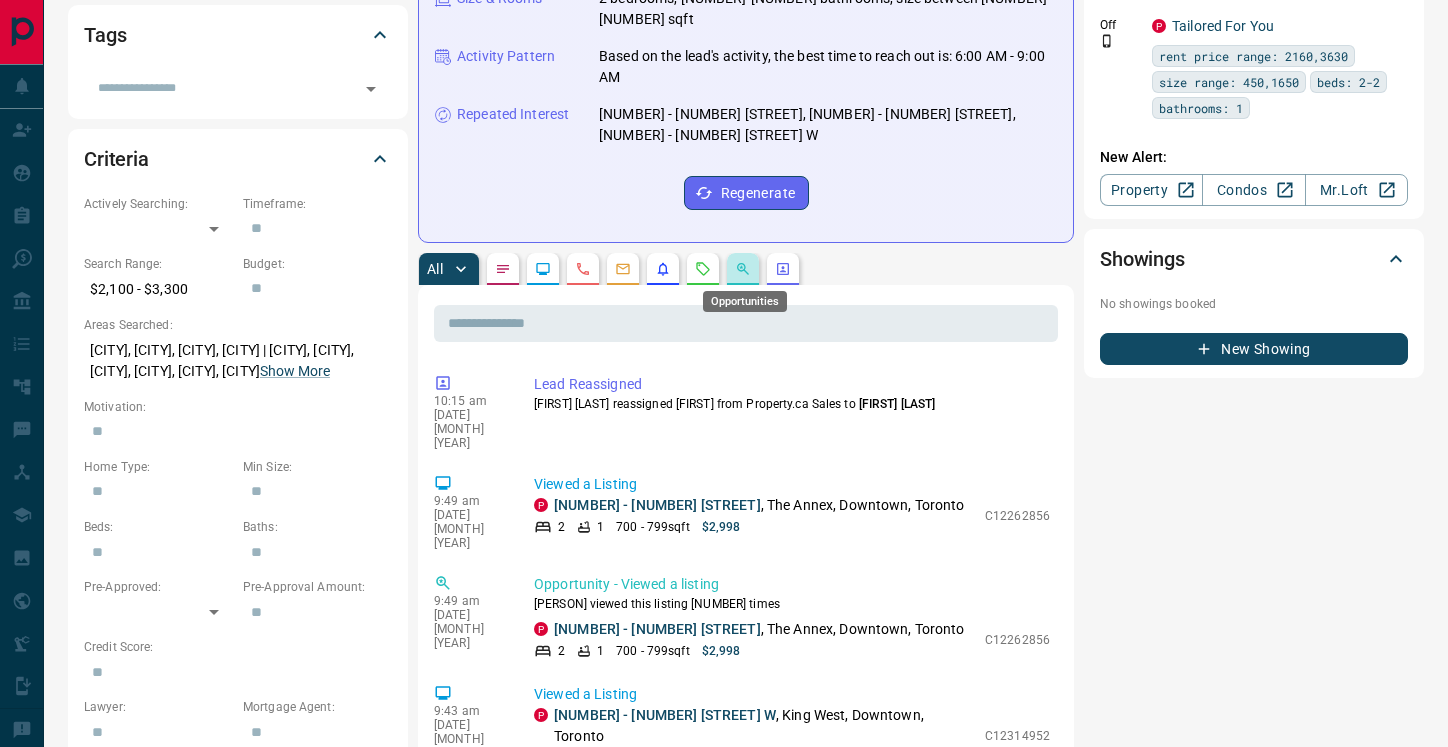 click 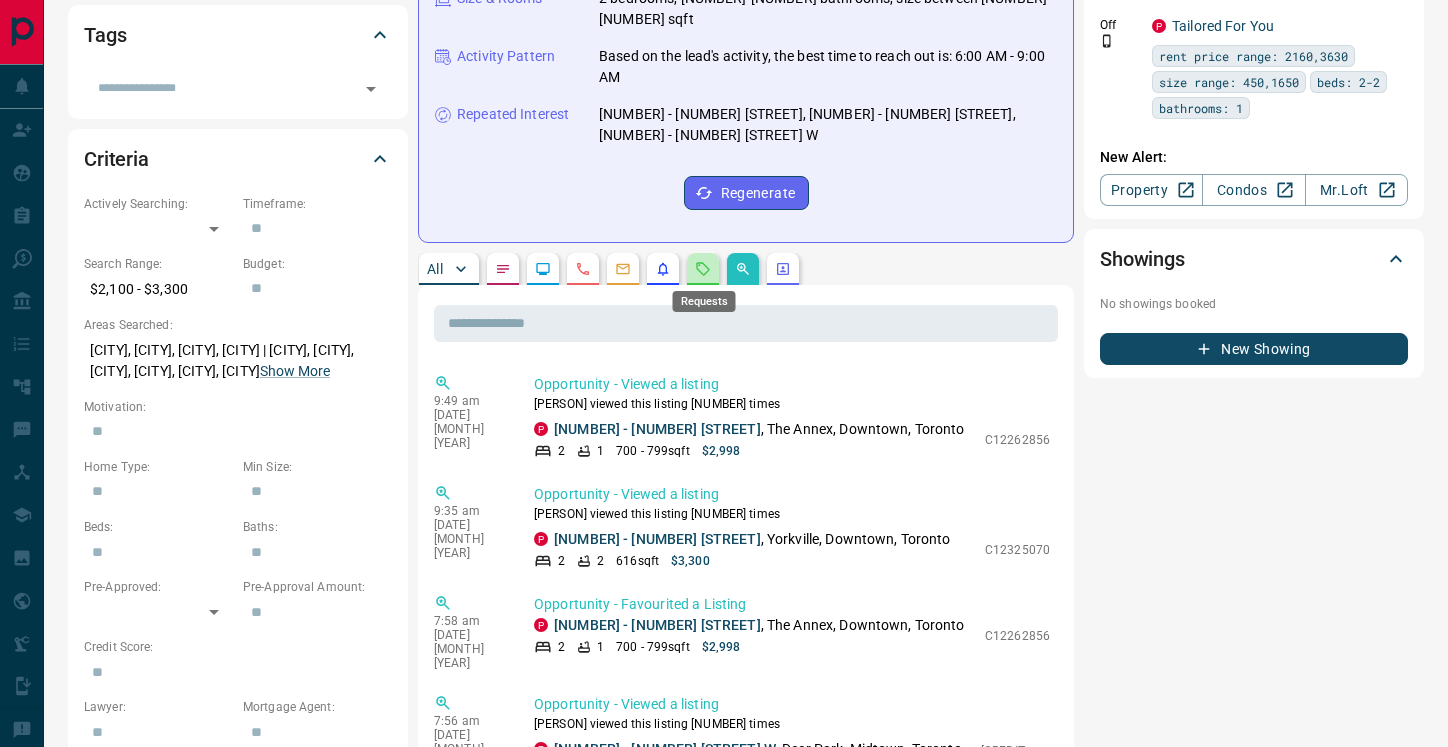 click 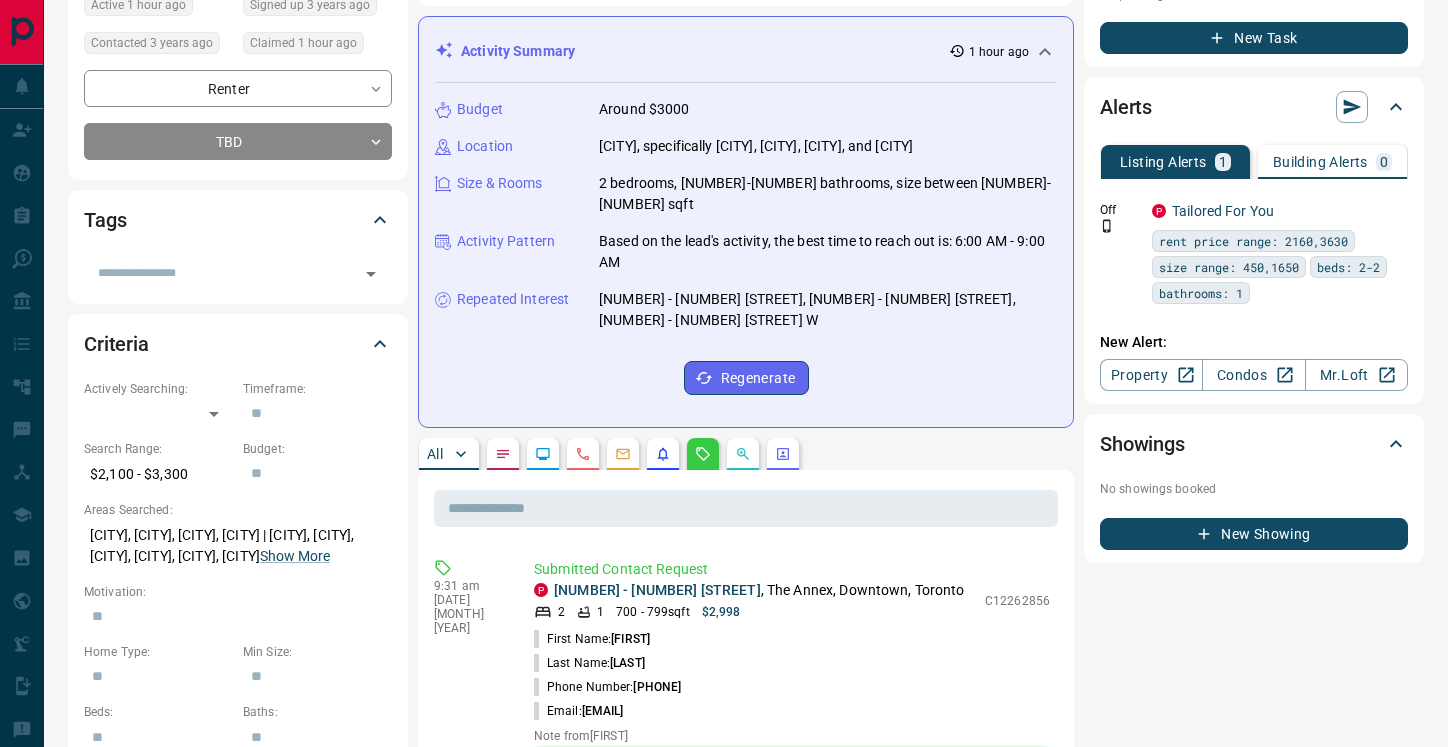 scroll, scrollTop: 0, scrollLeft: 0, axis: both 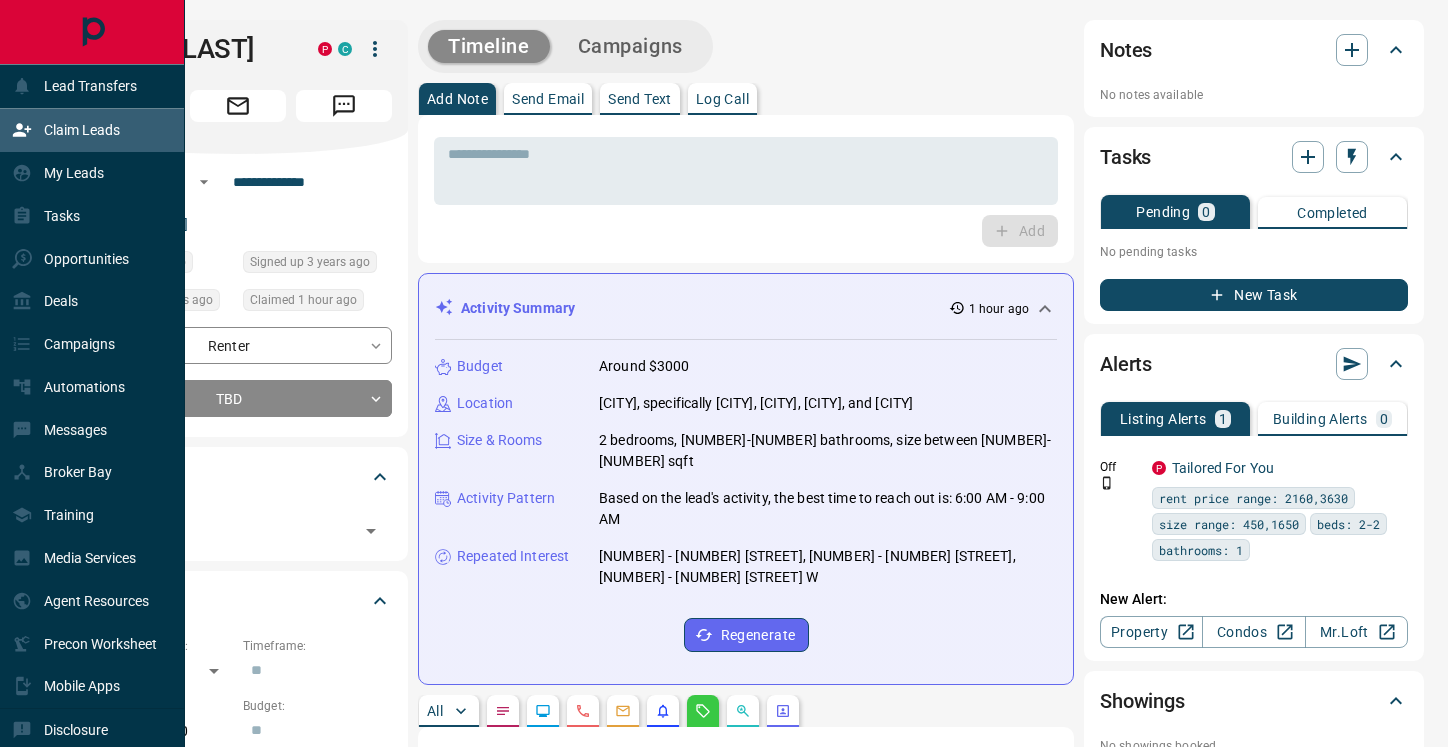 click on "Claim Leads" at bounding box center (82, 130) 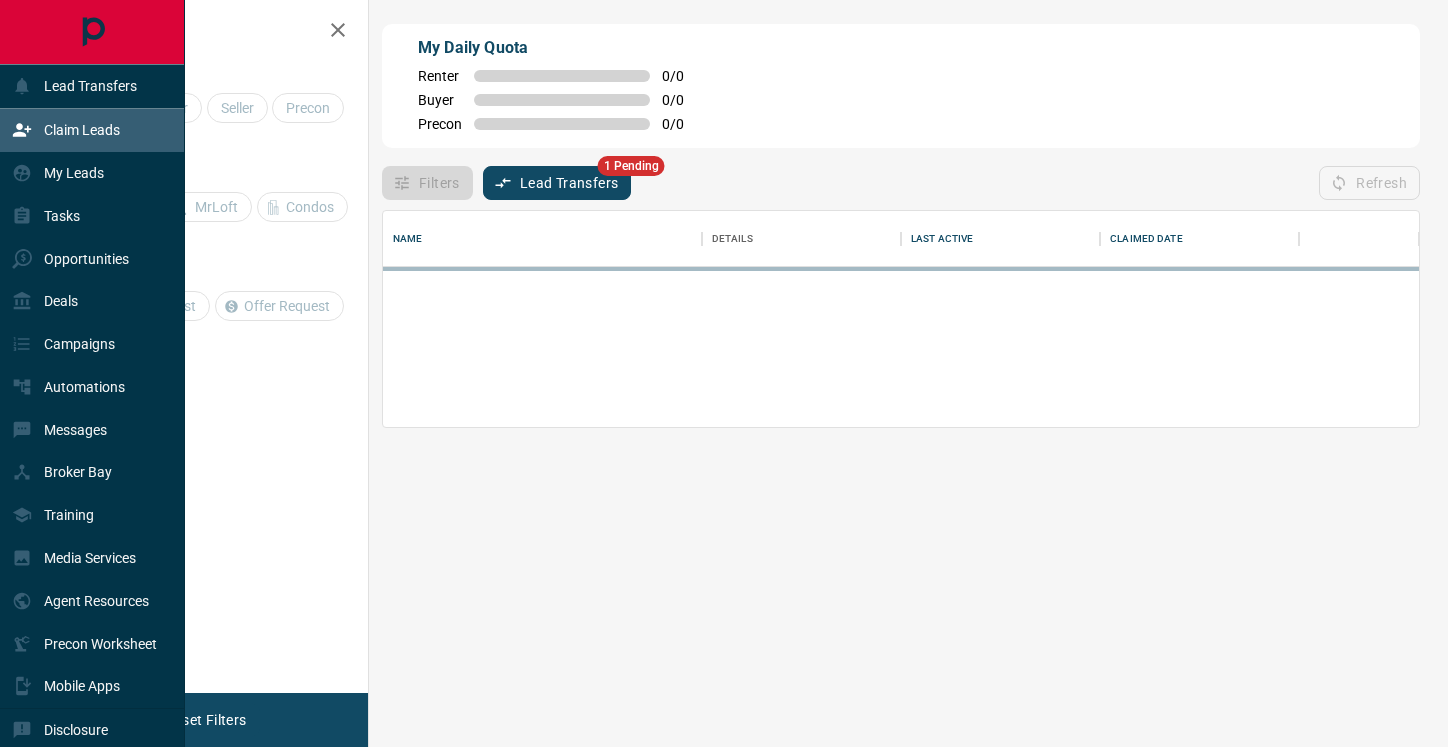 scroll, scrollTop: 0, scrollLeft: 0, axis: both 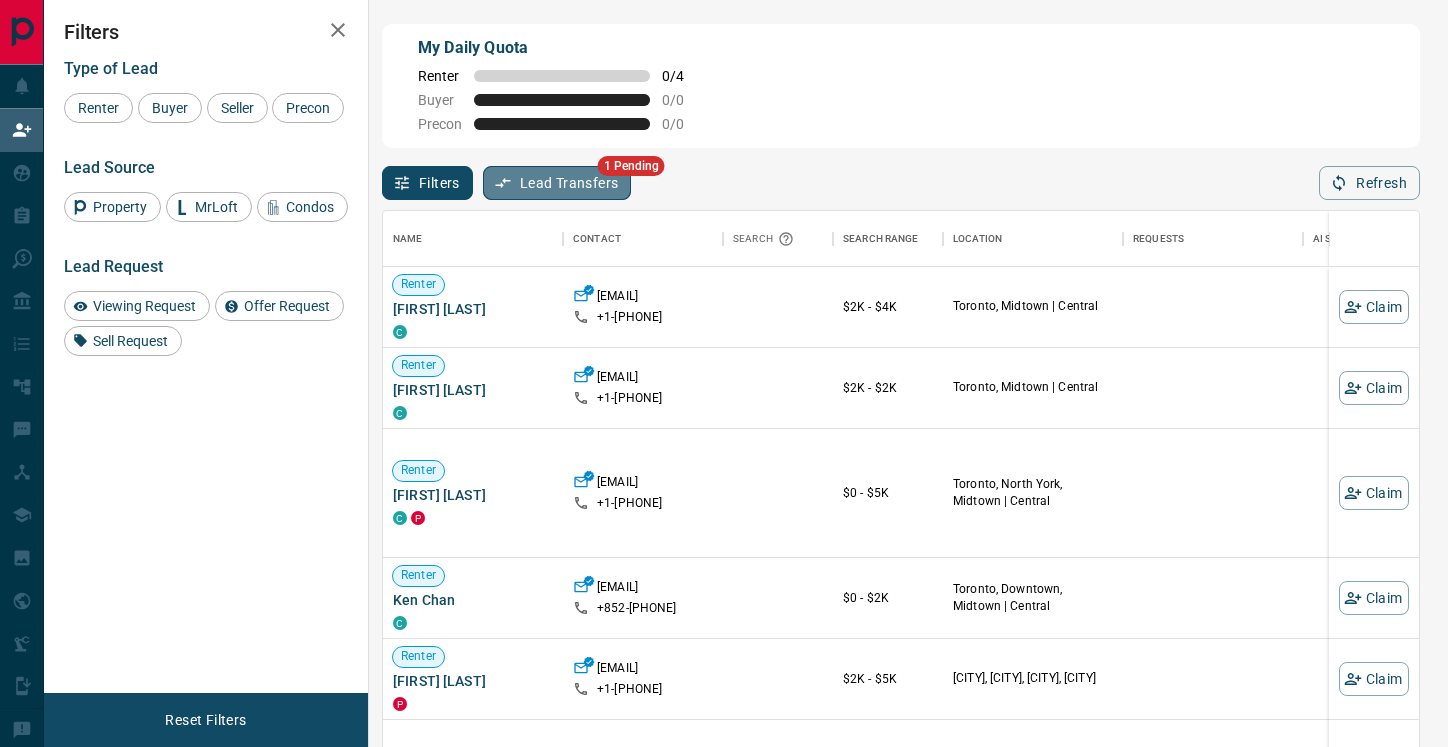 click on "Lead Transfers" at bounding box center (557, 183) 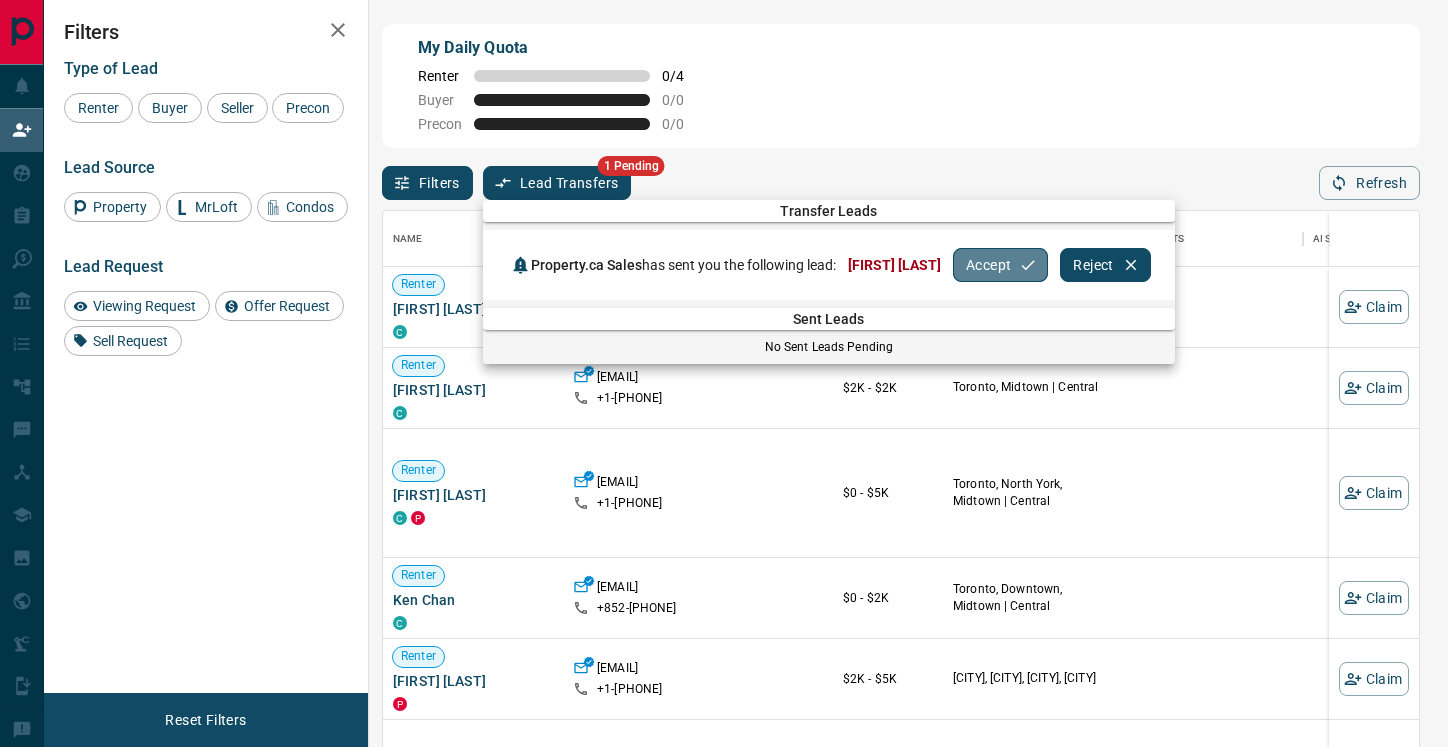 click on "Accept" at bounding box center (1000, 265) 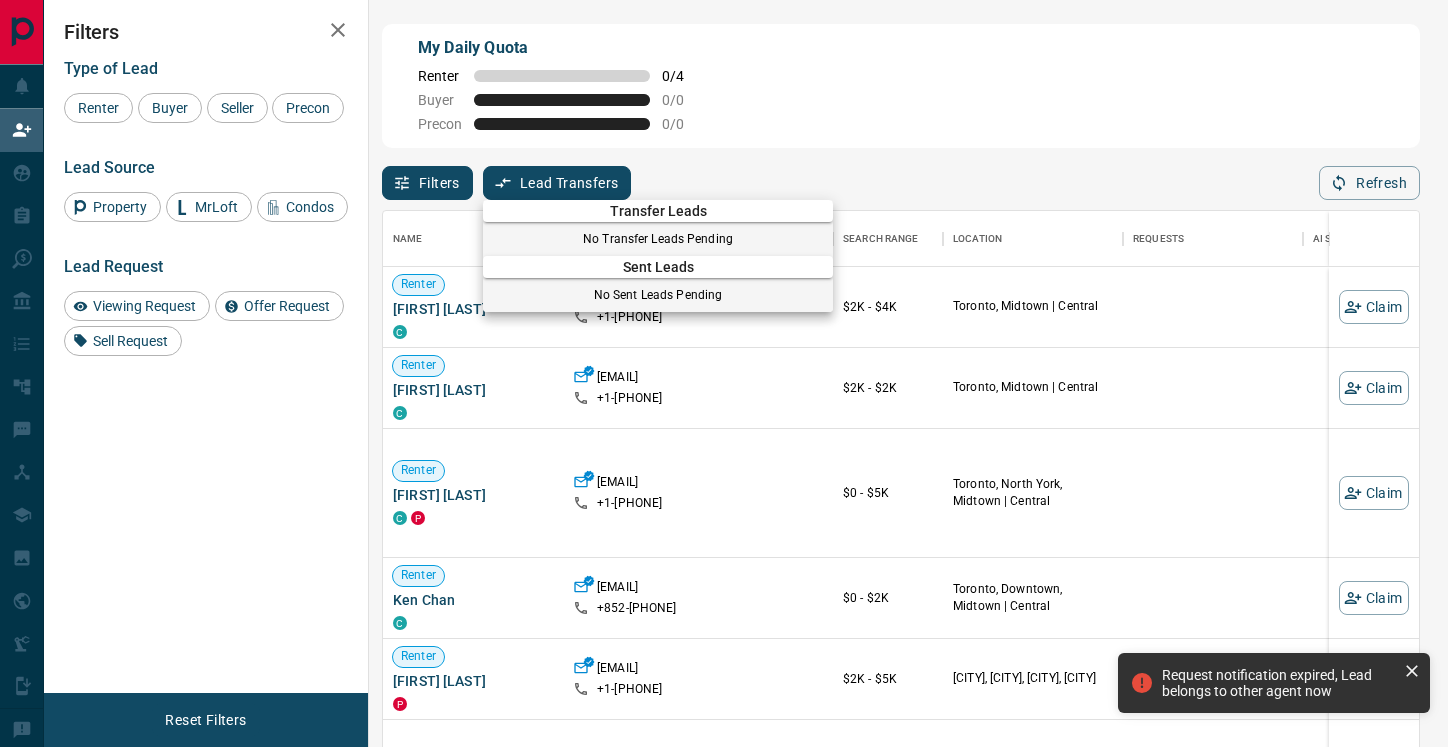 click at bounding box center (724, 373) 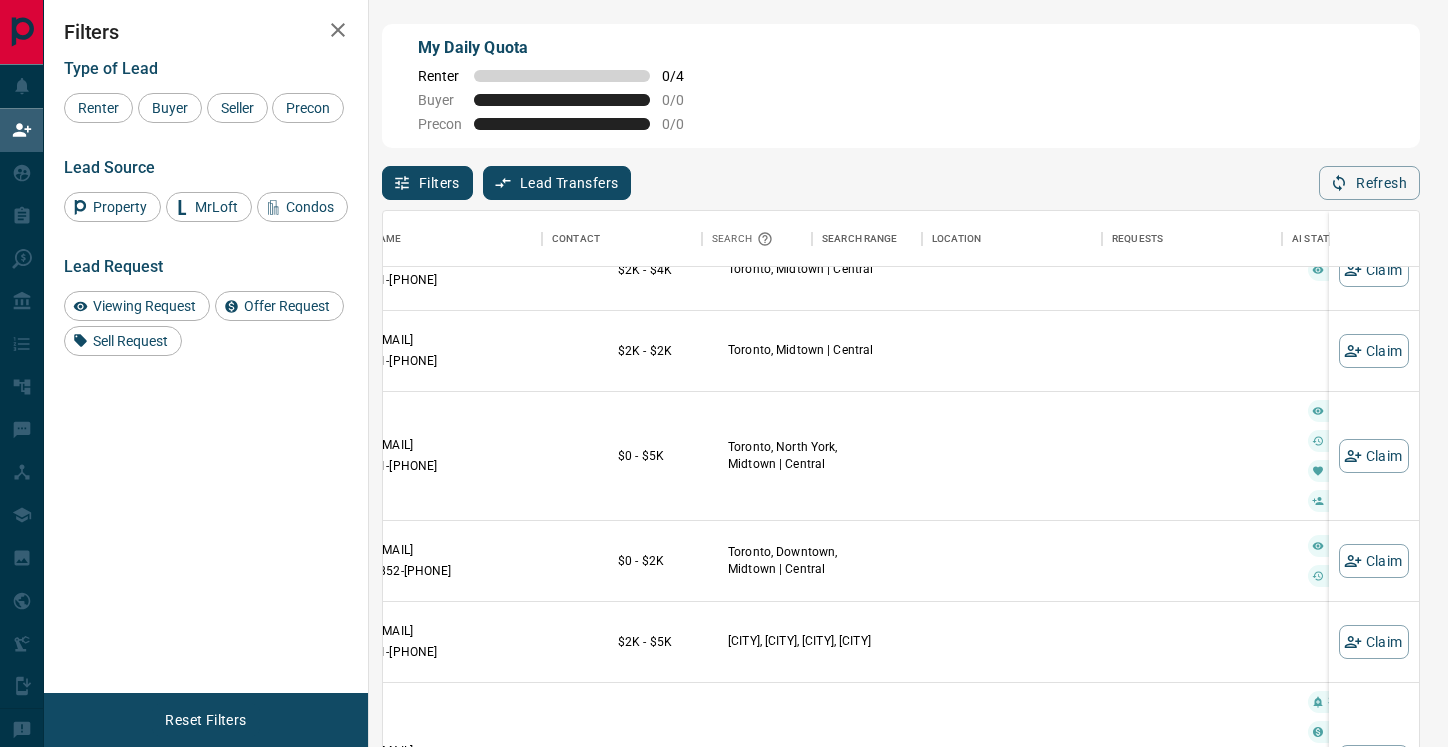 scroll, scrollTop: 37, scrollLeft: 0, axis: vertical 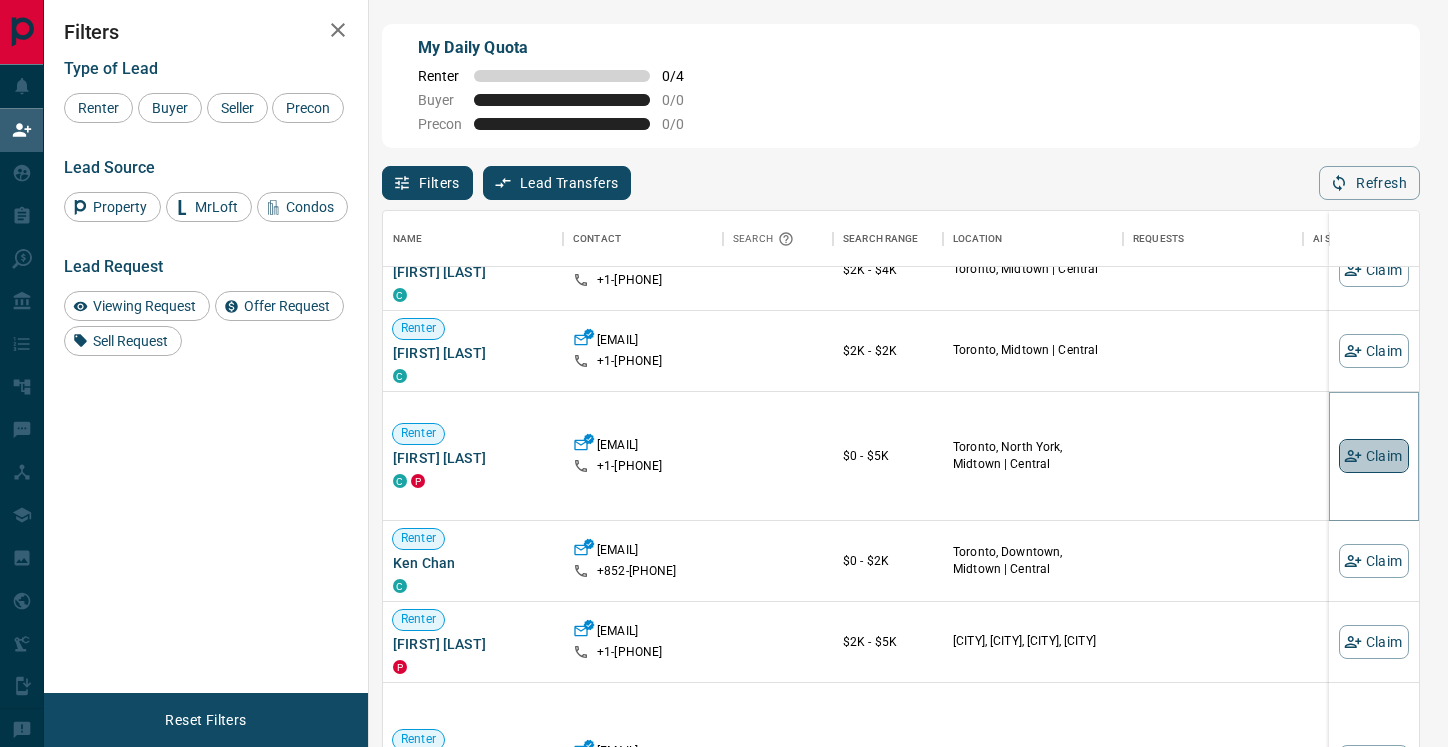 click 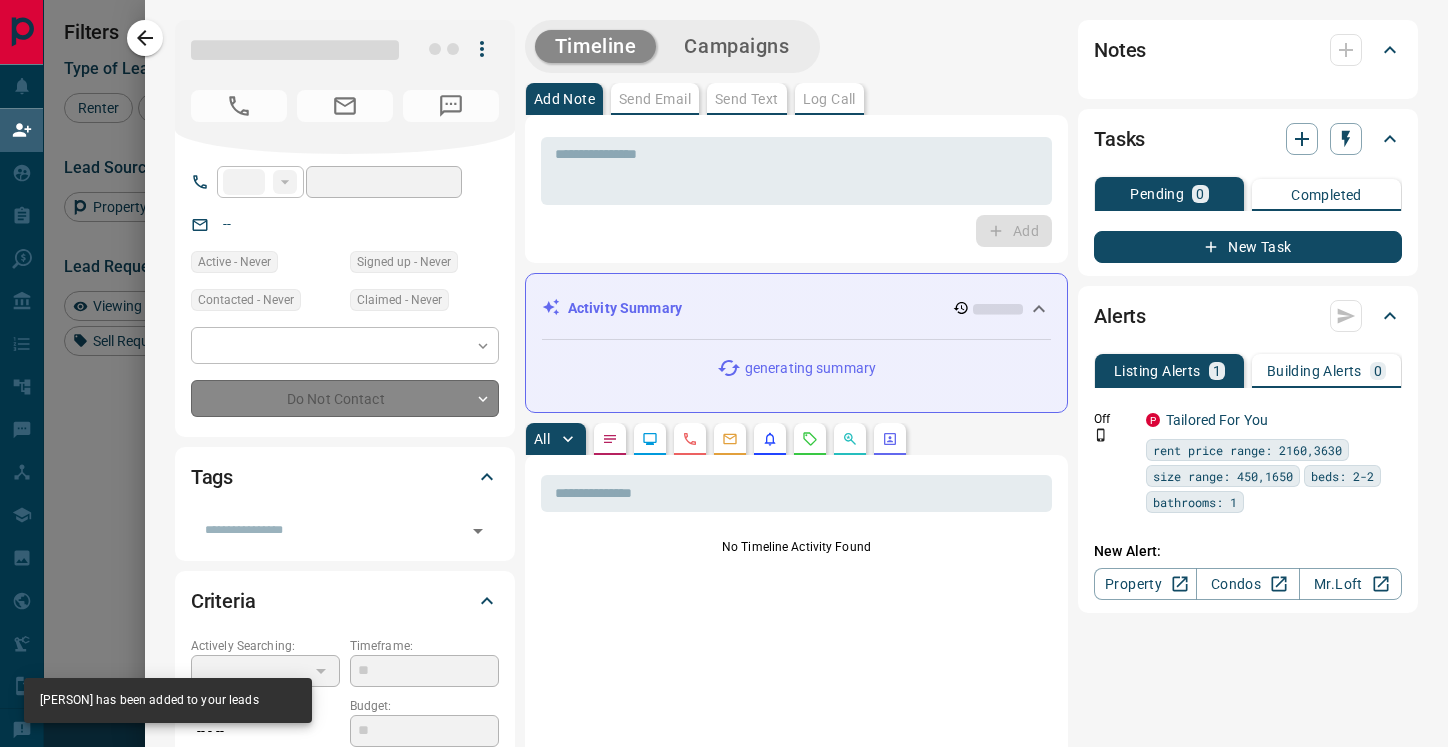 type on "**" 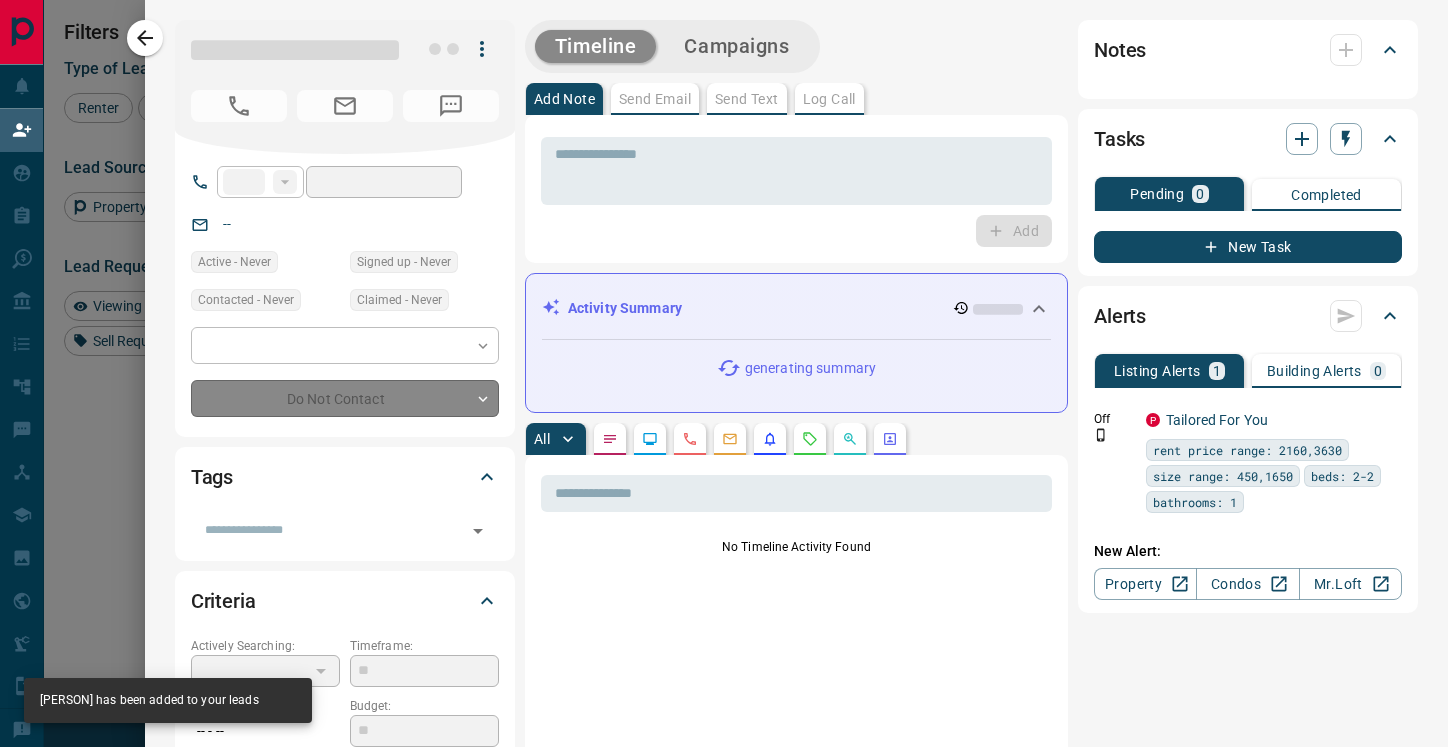 type on "**********" 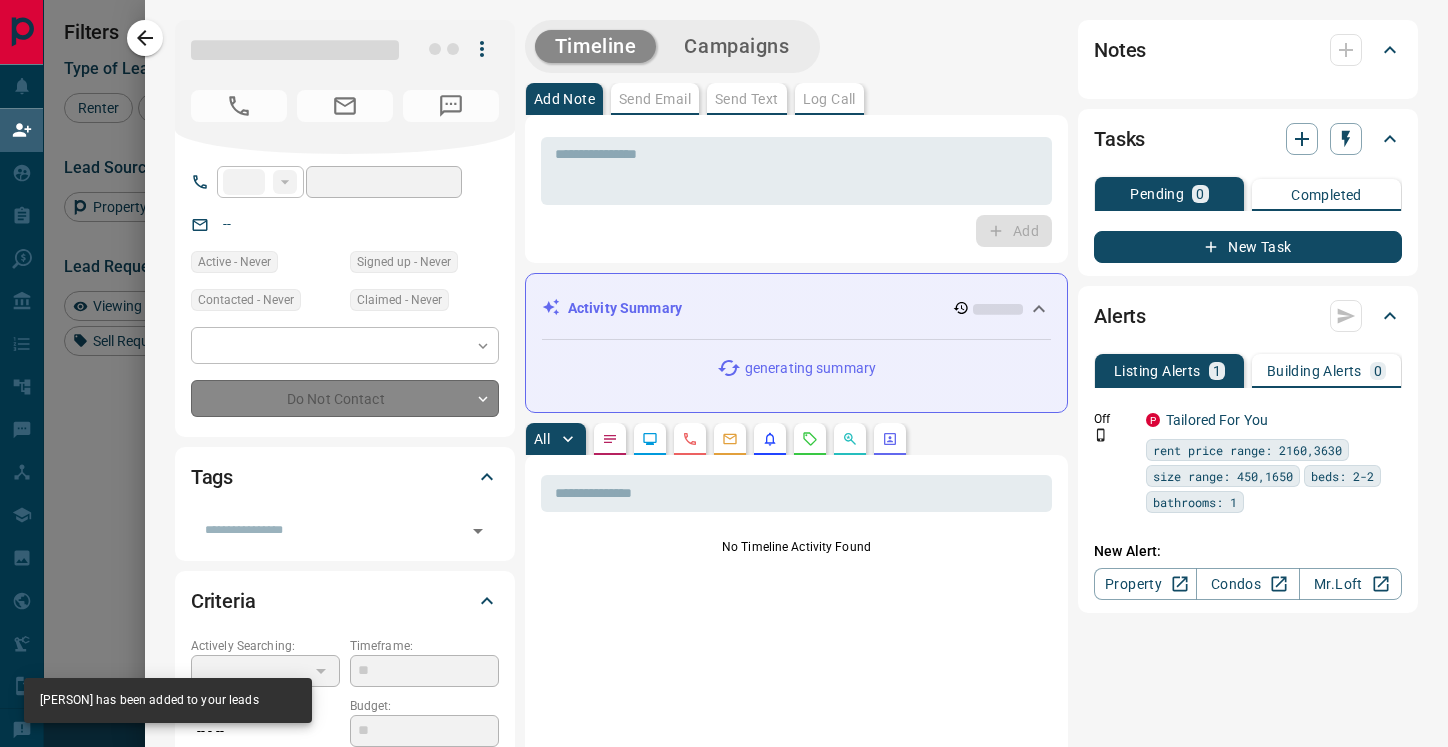 type on "*" 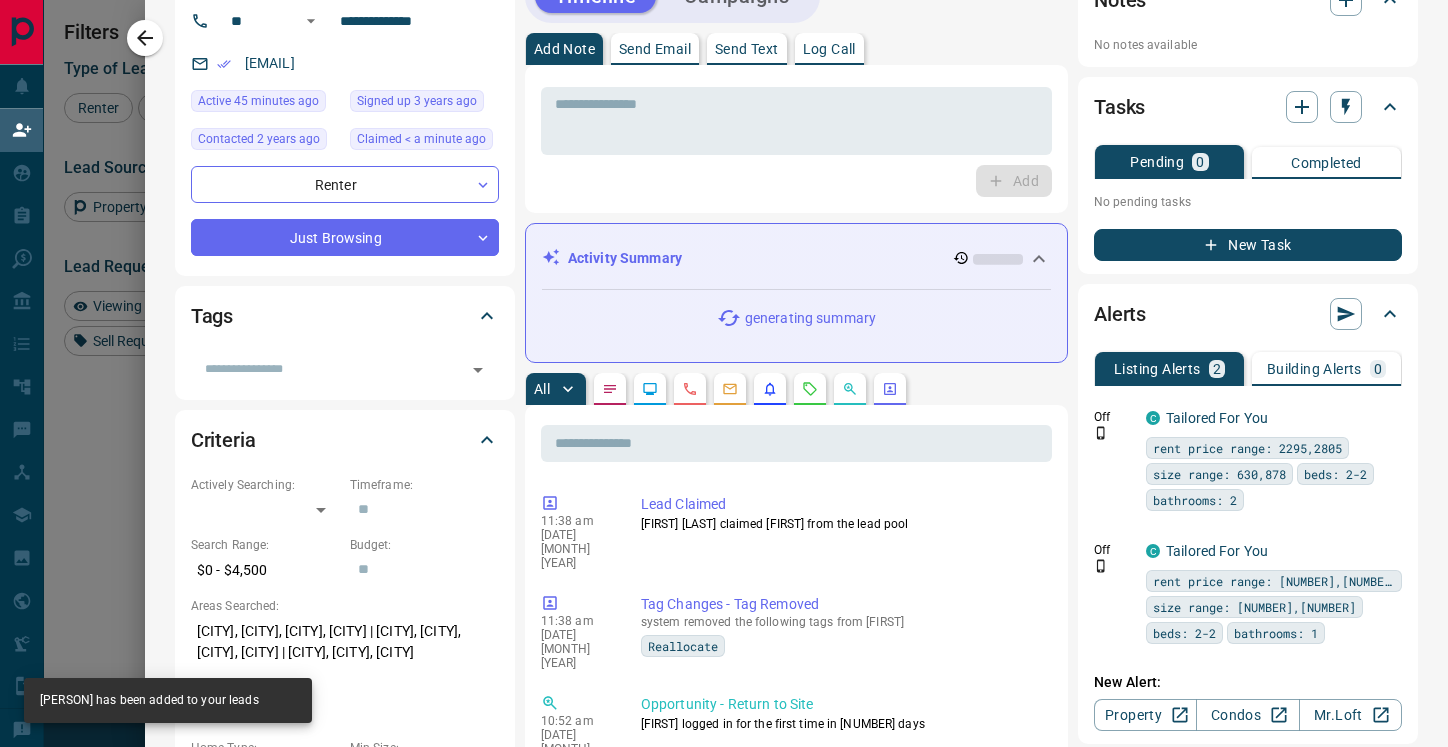 scroll, scrollTop: 162, scrollLeft: 0, axis: vertical 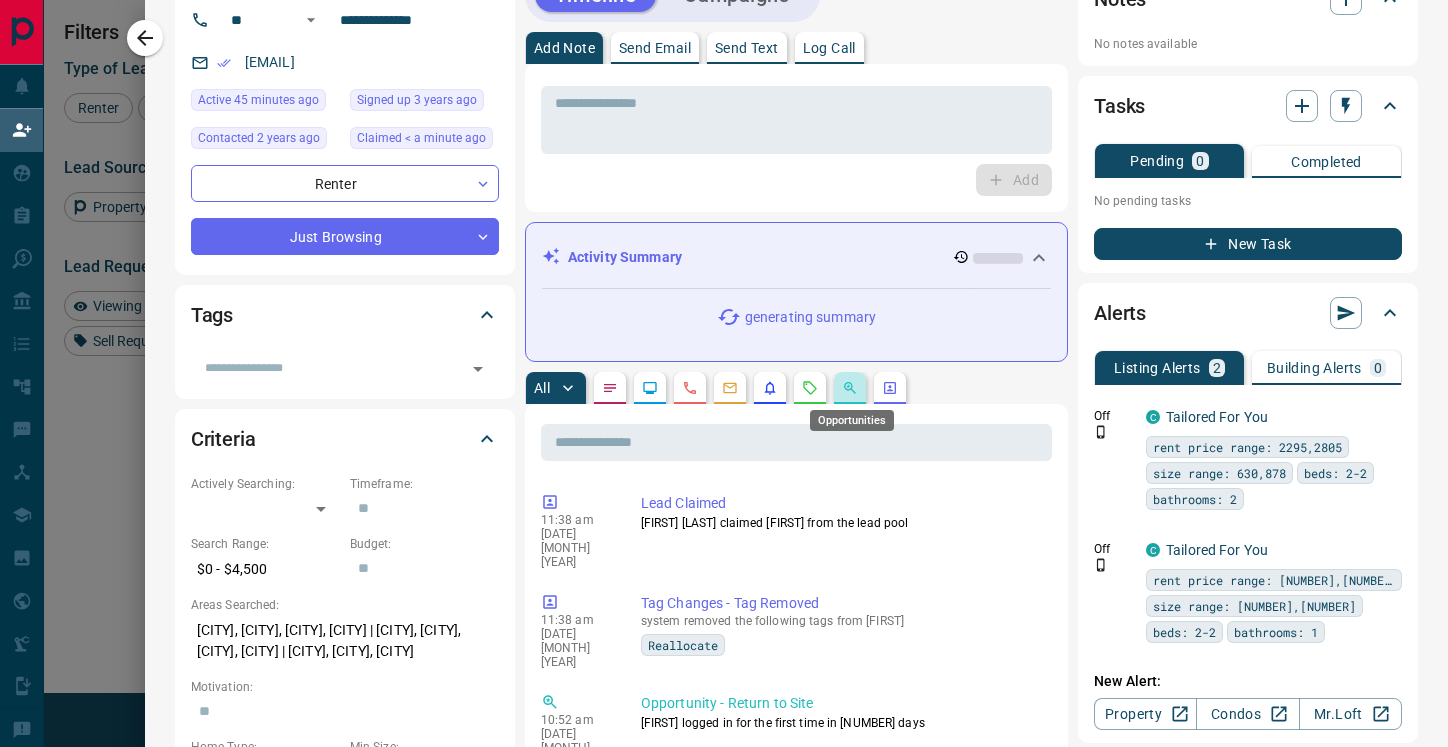 click 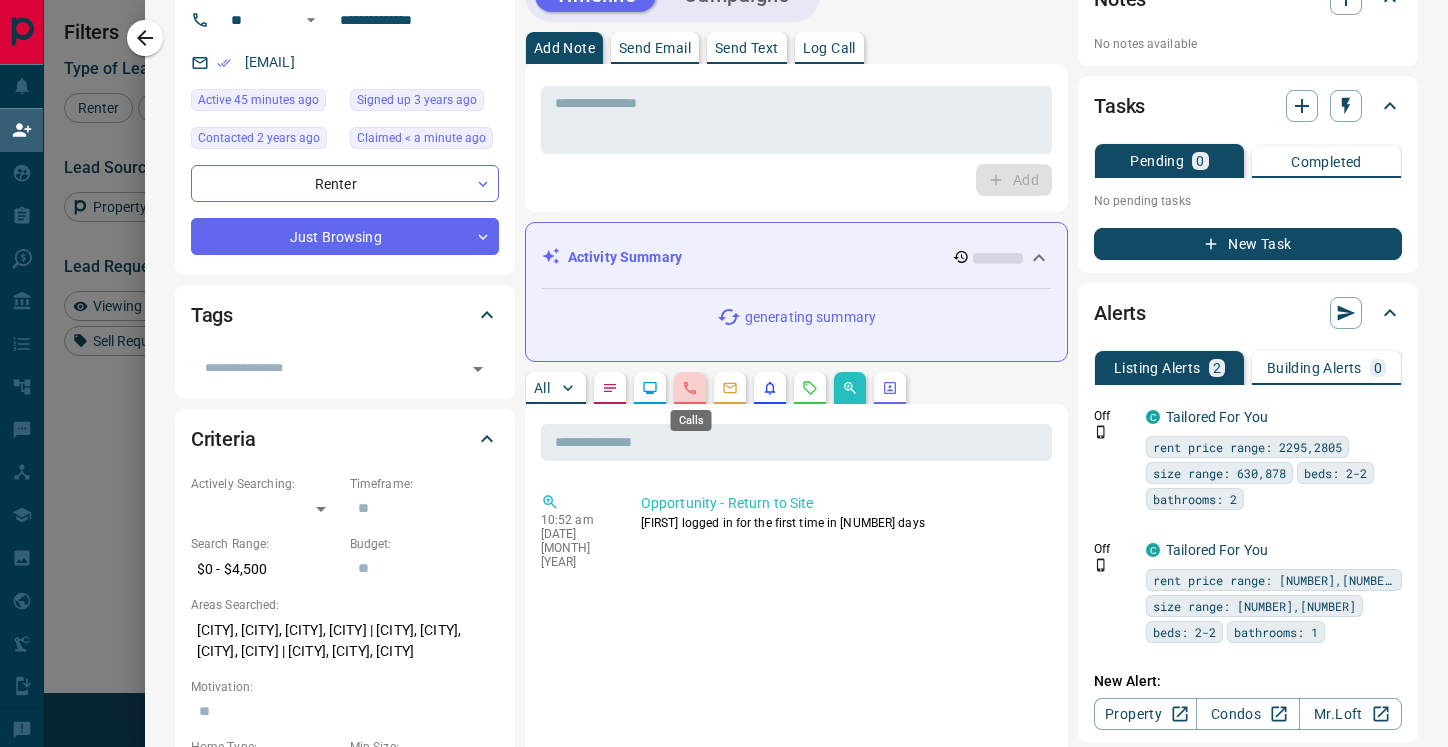 click 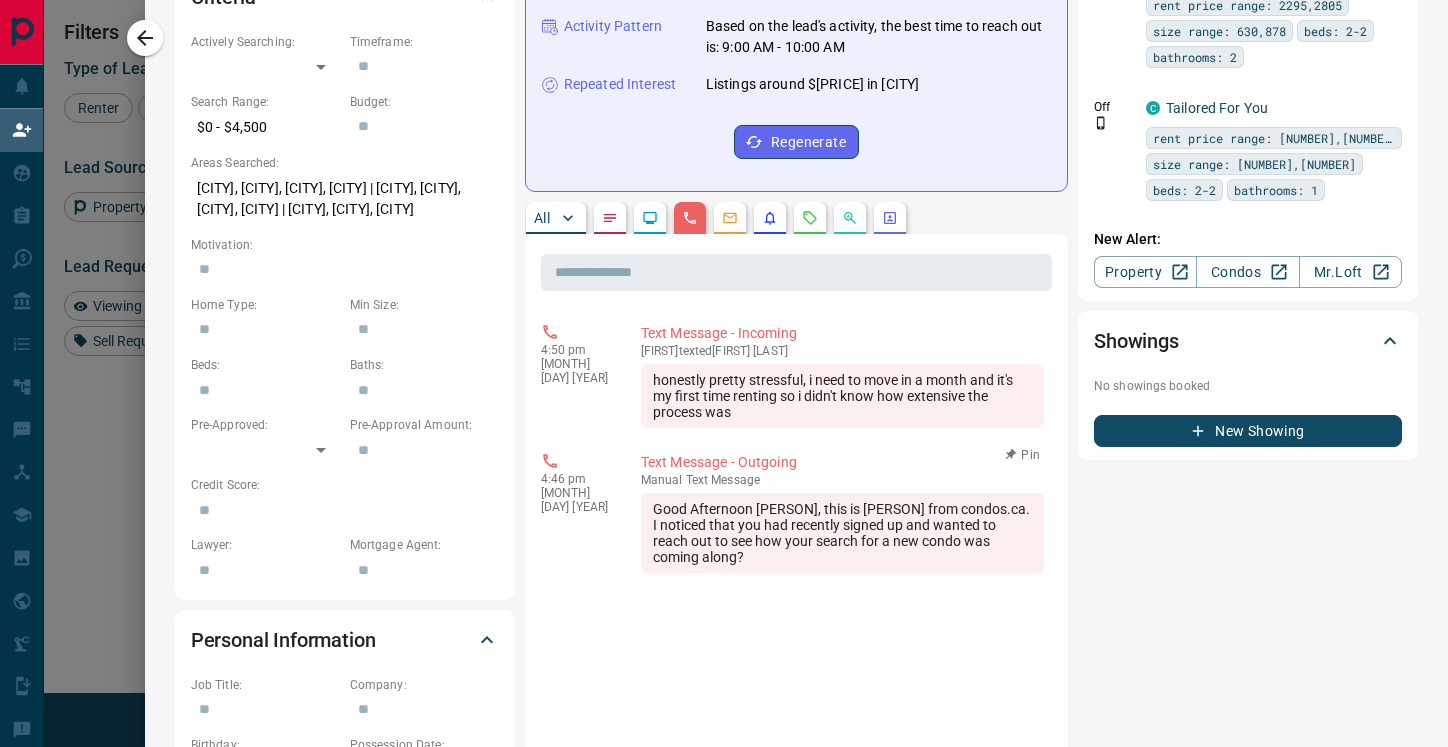 scroll, scrollTop: 0, scrollLeft: 0, axis: both 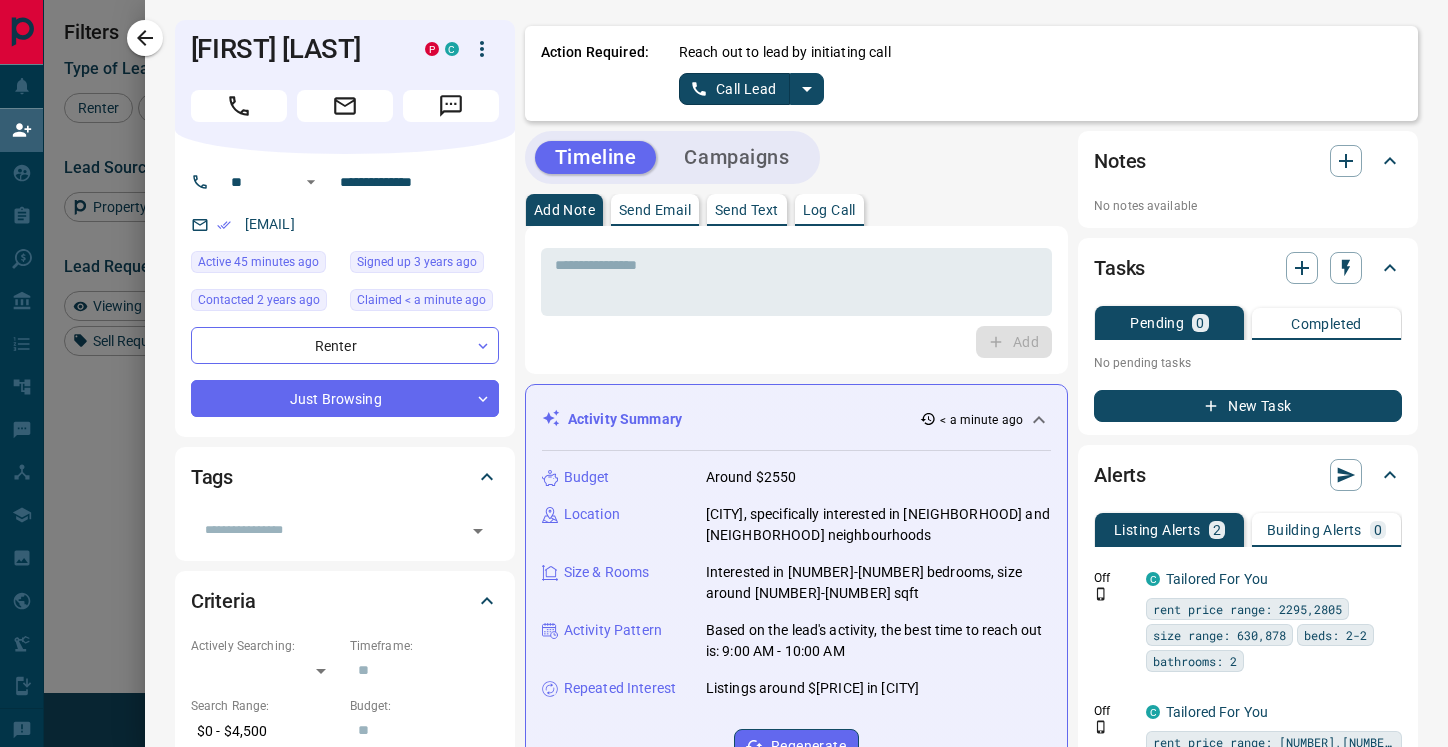 click on "Call Lead" at bounding box center (734, 89) 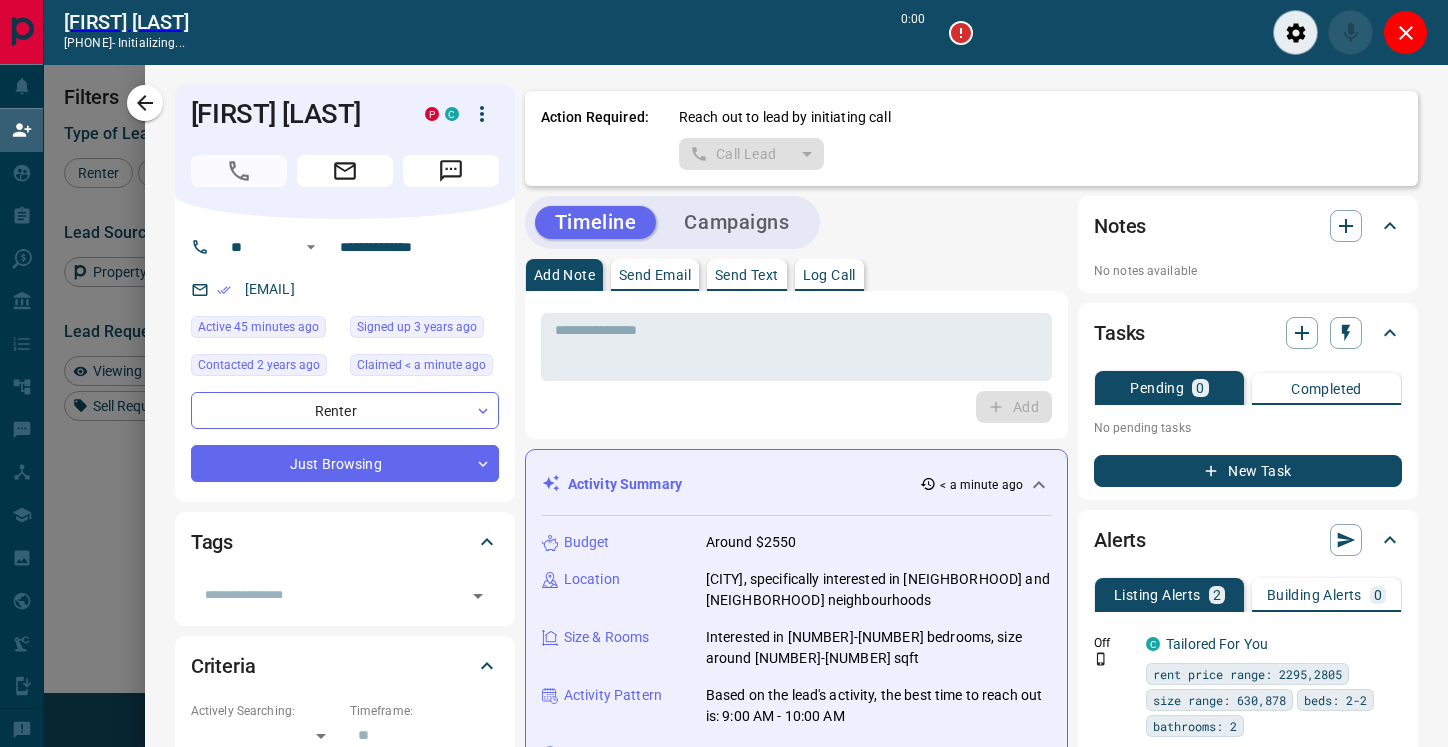 scroll, scrollTop: 515, scrollLeft: 1036, axis: both 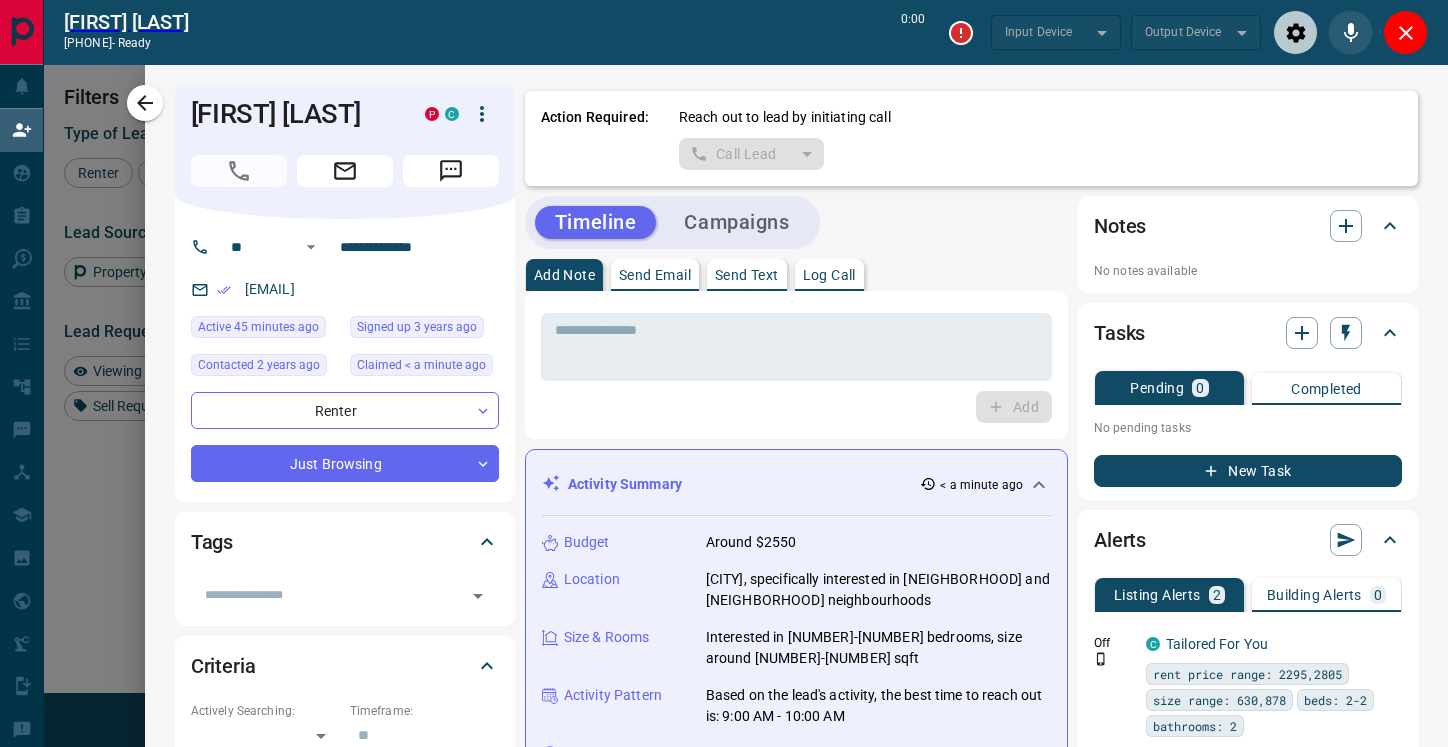 type on "*******" 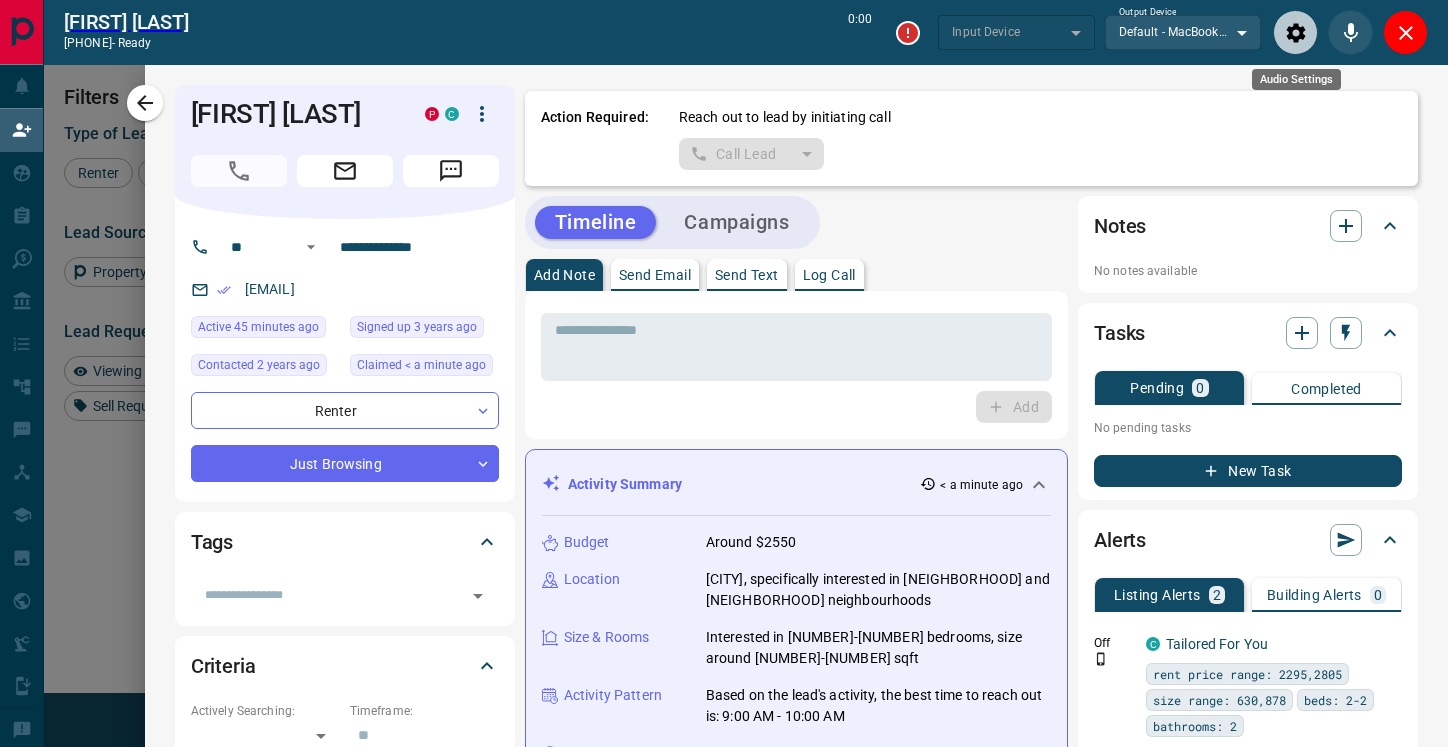 type on "*******" 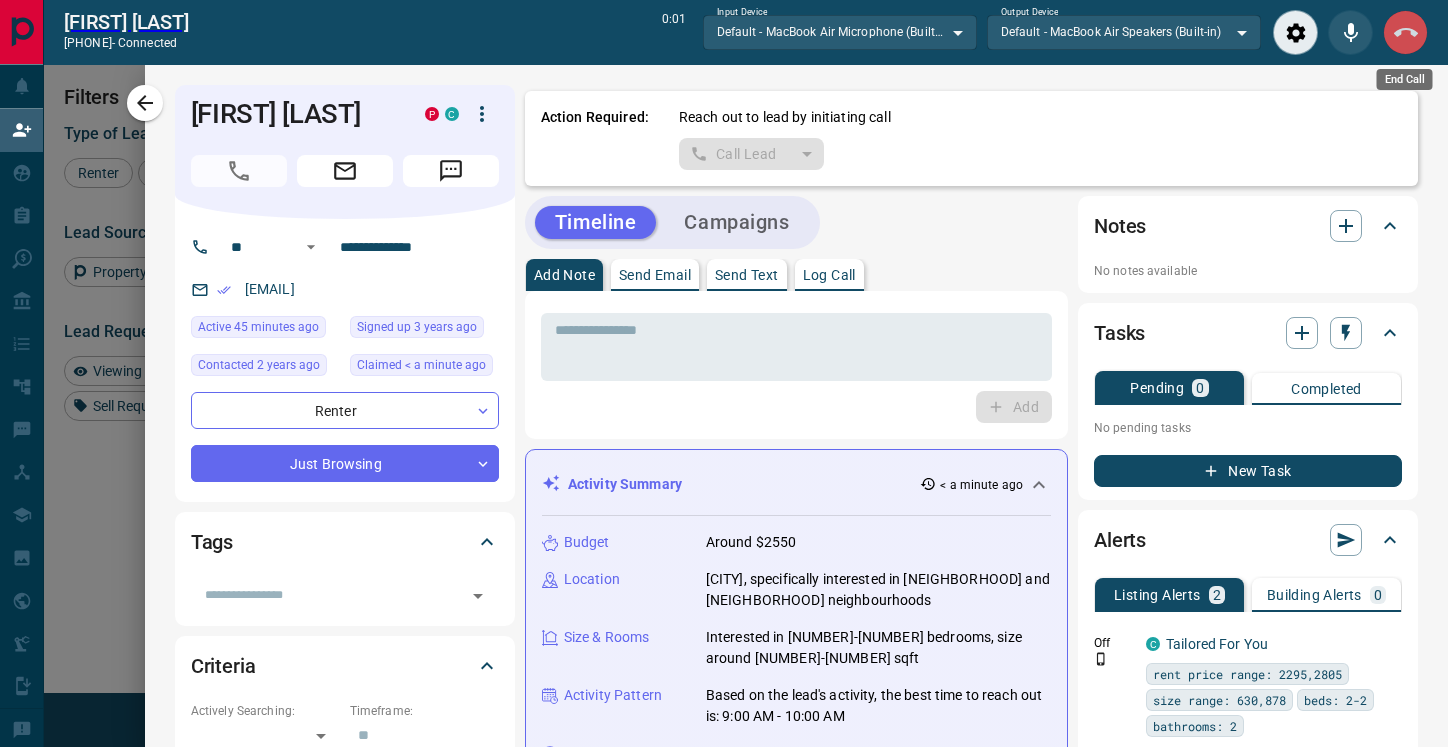 click 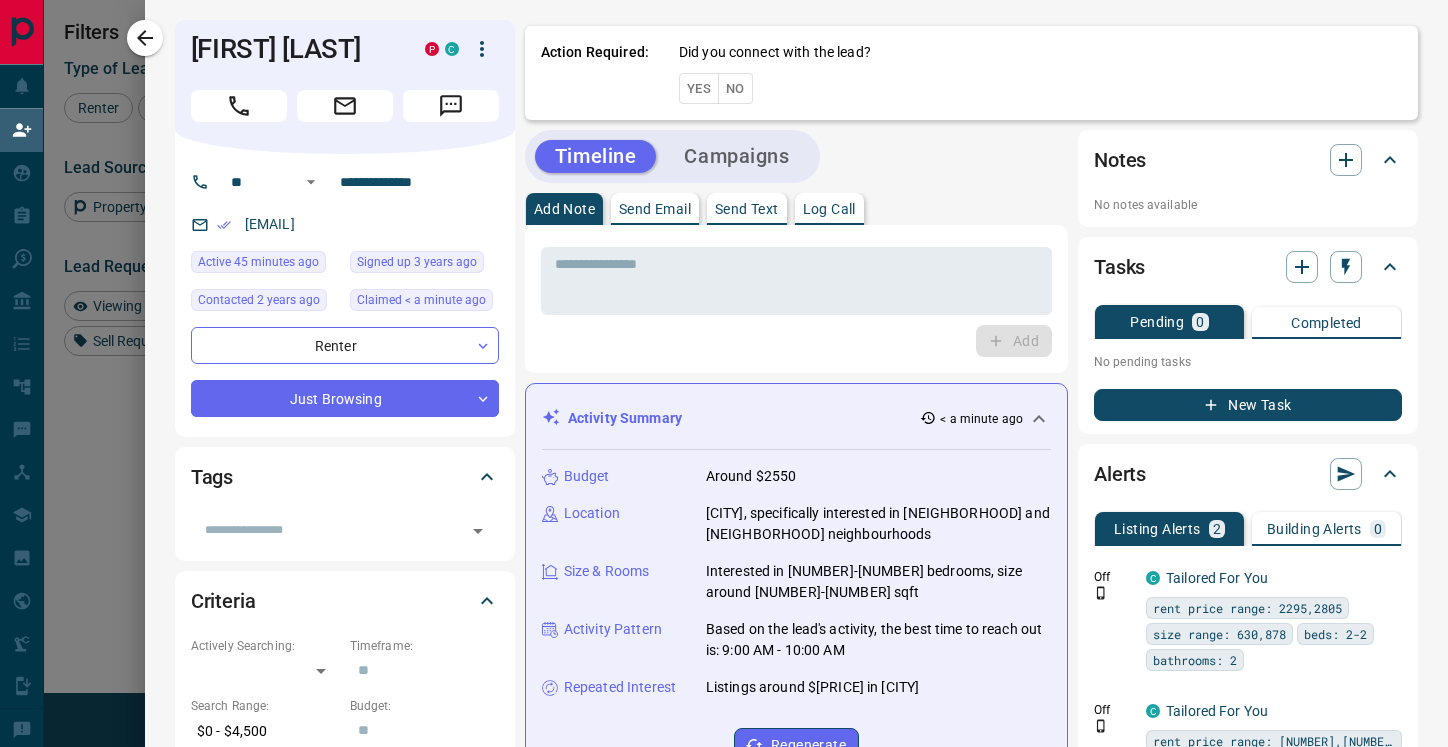click on "No" at bounding box center [735, 88] 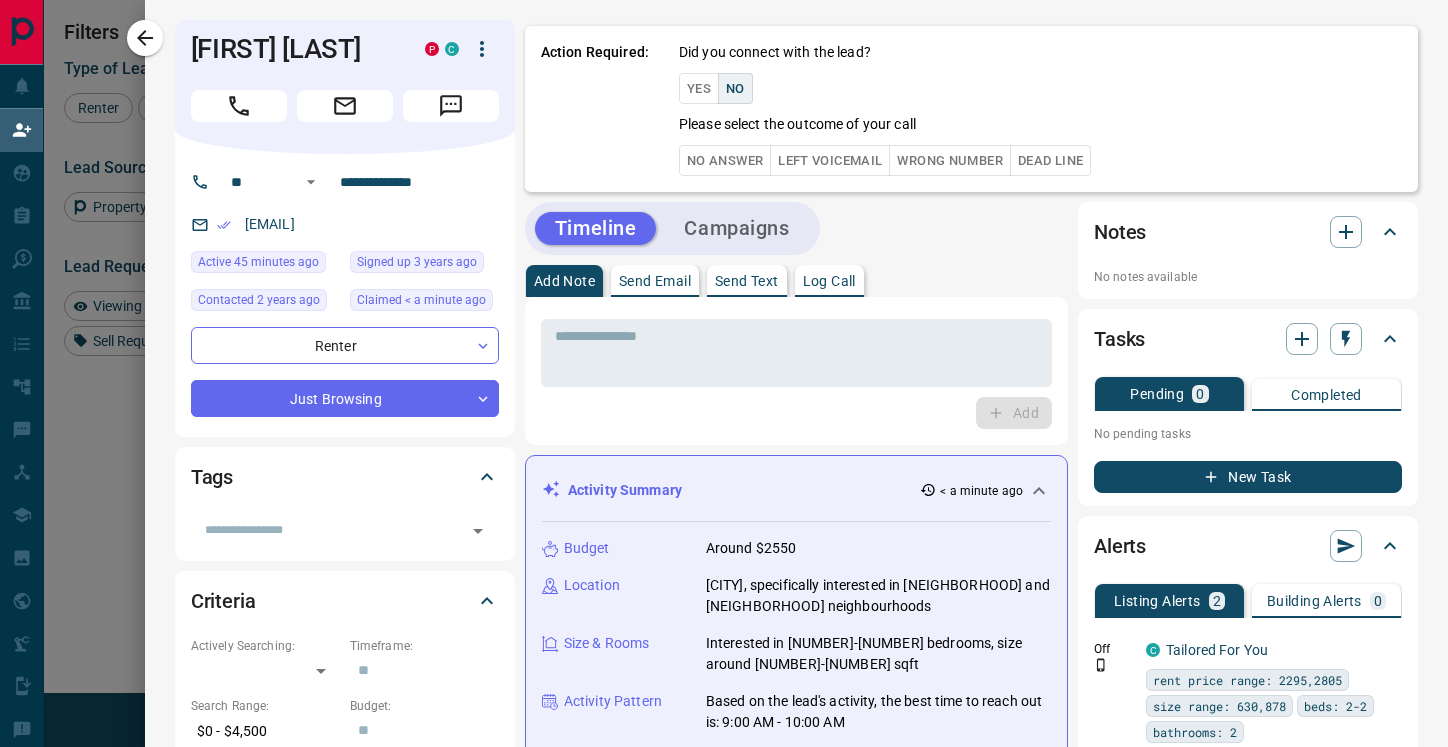 click on "No Answer" at bounding box center (725, 160) 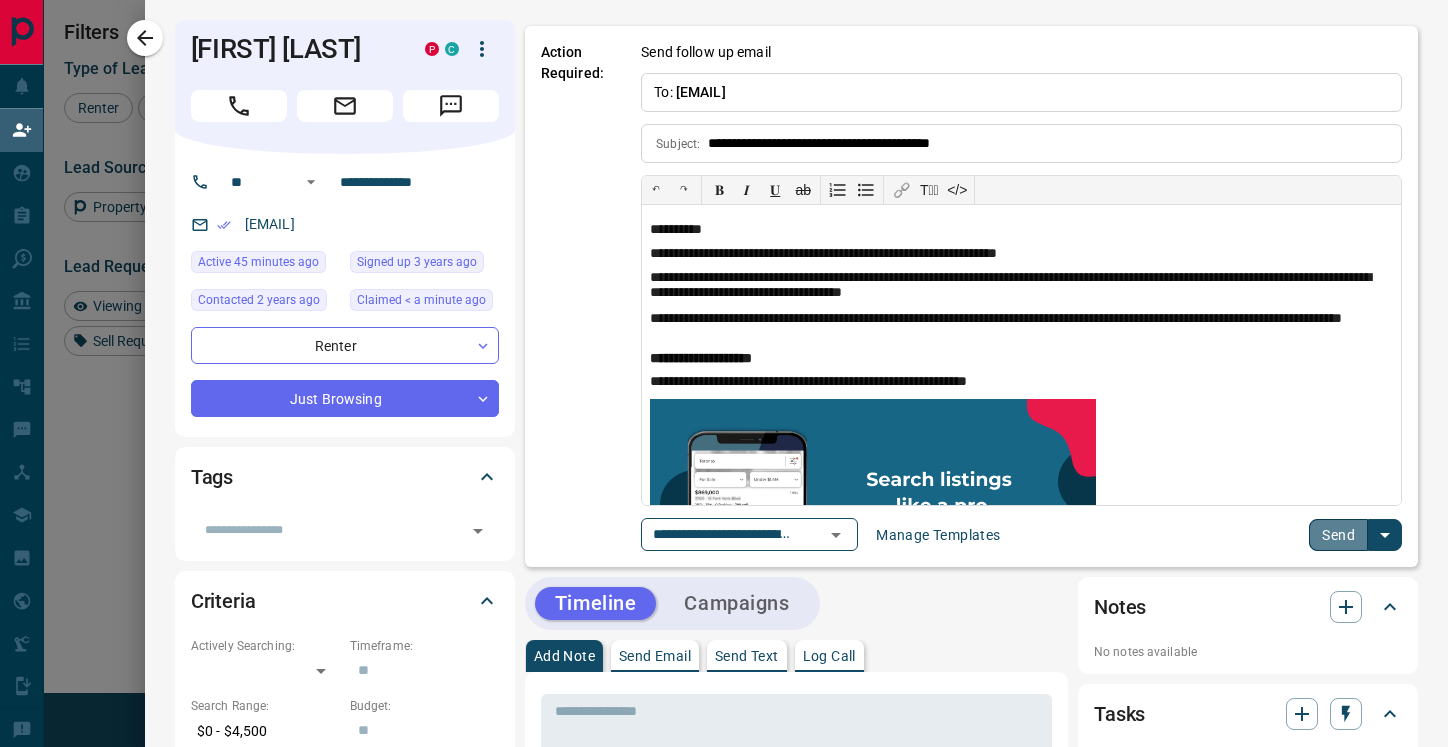 click on "Send" at bounding box center [1338, 535] 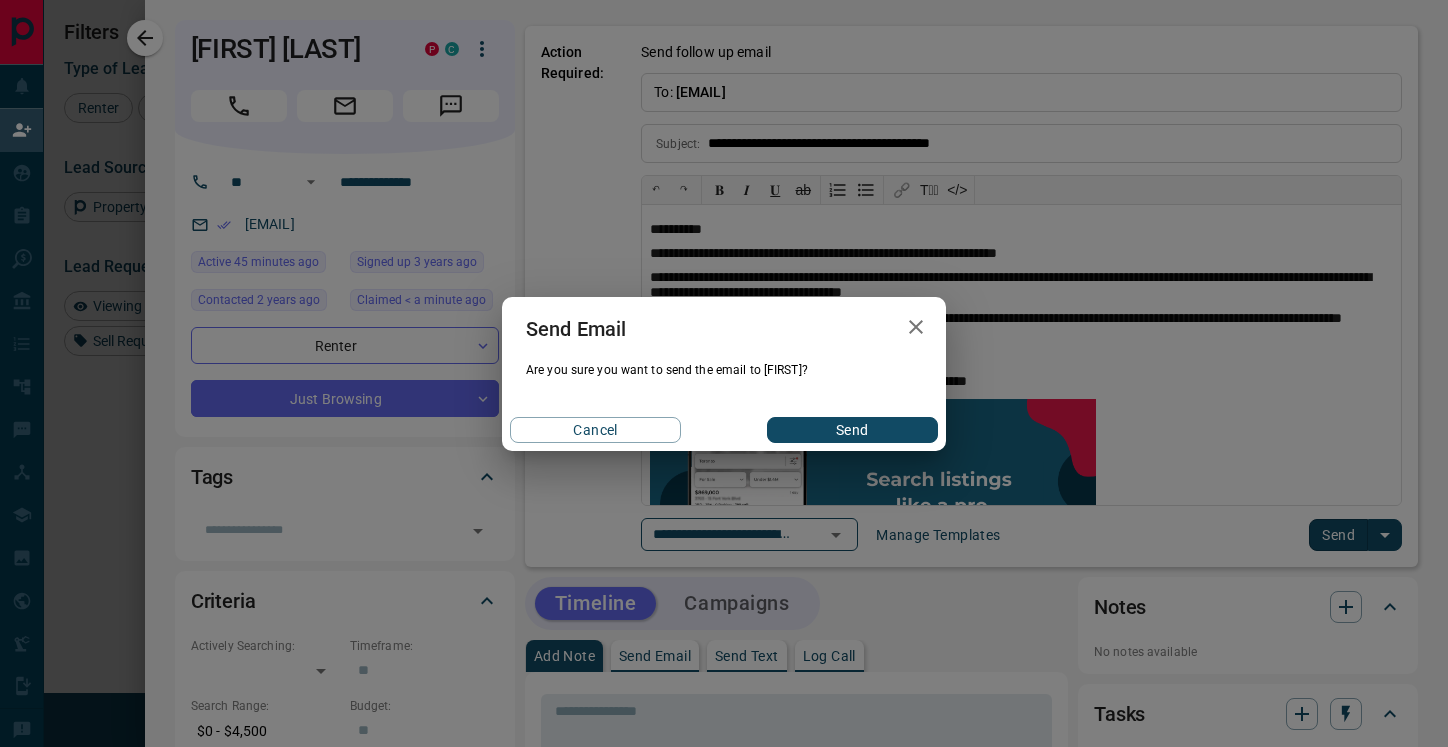 click on "Send" at bounding box center [852, 430] 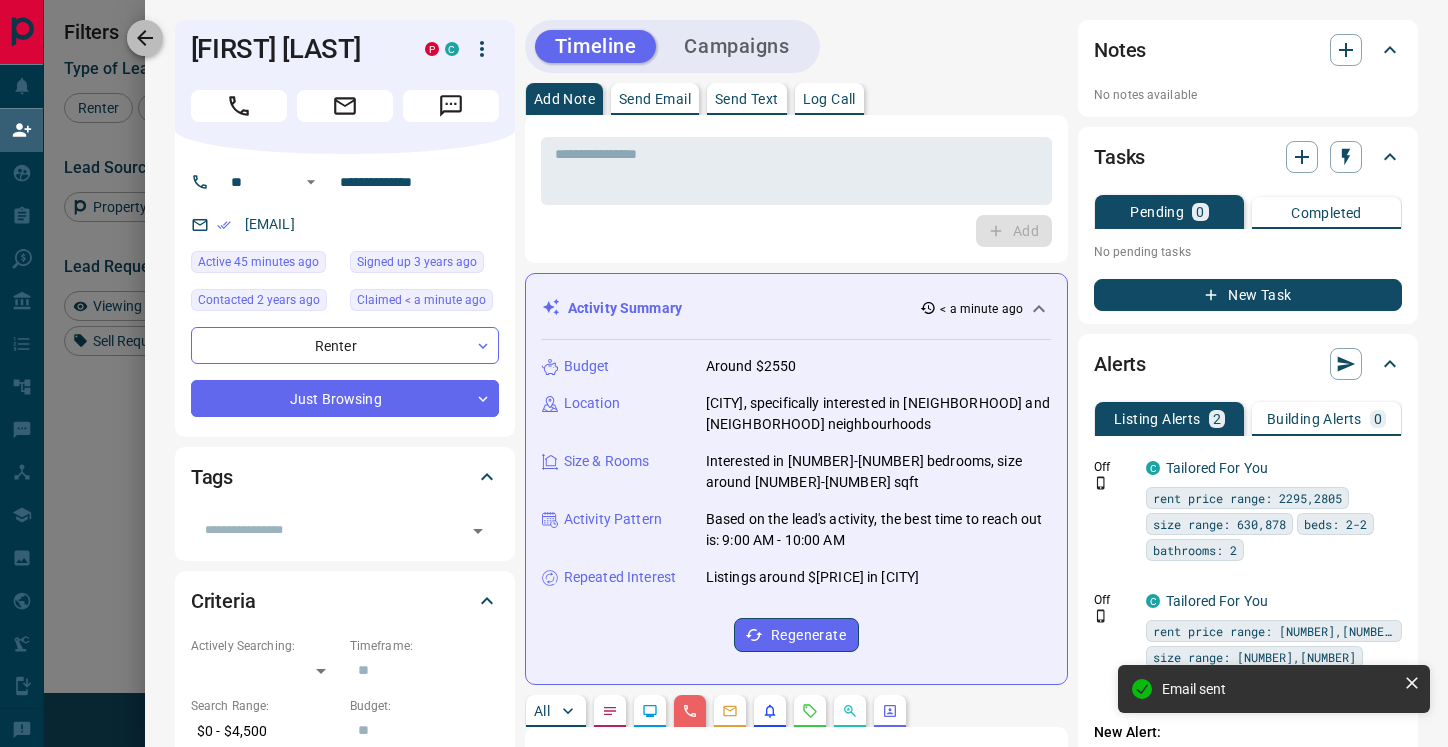 click 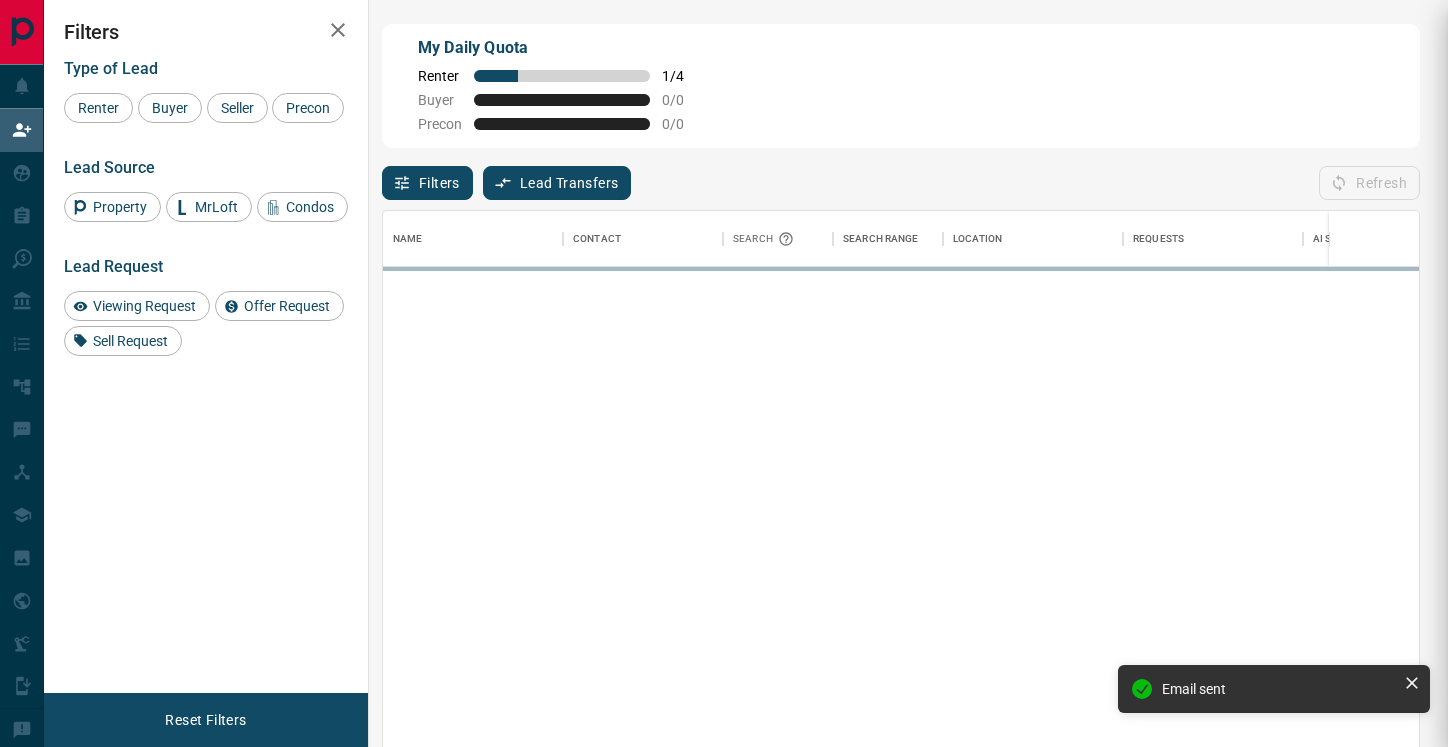 scroll, scrollTop: 1, scrollLeft: 1, axis: both 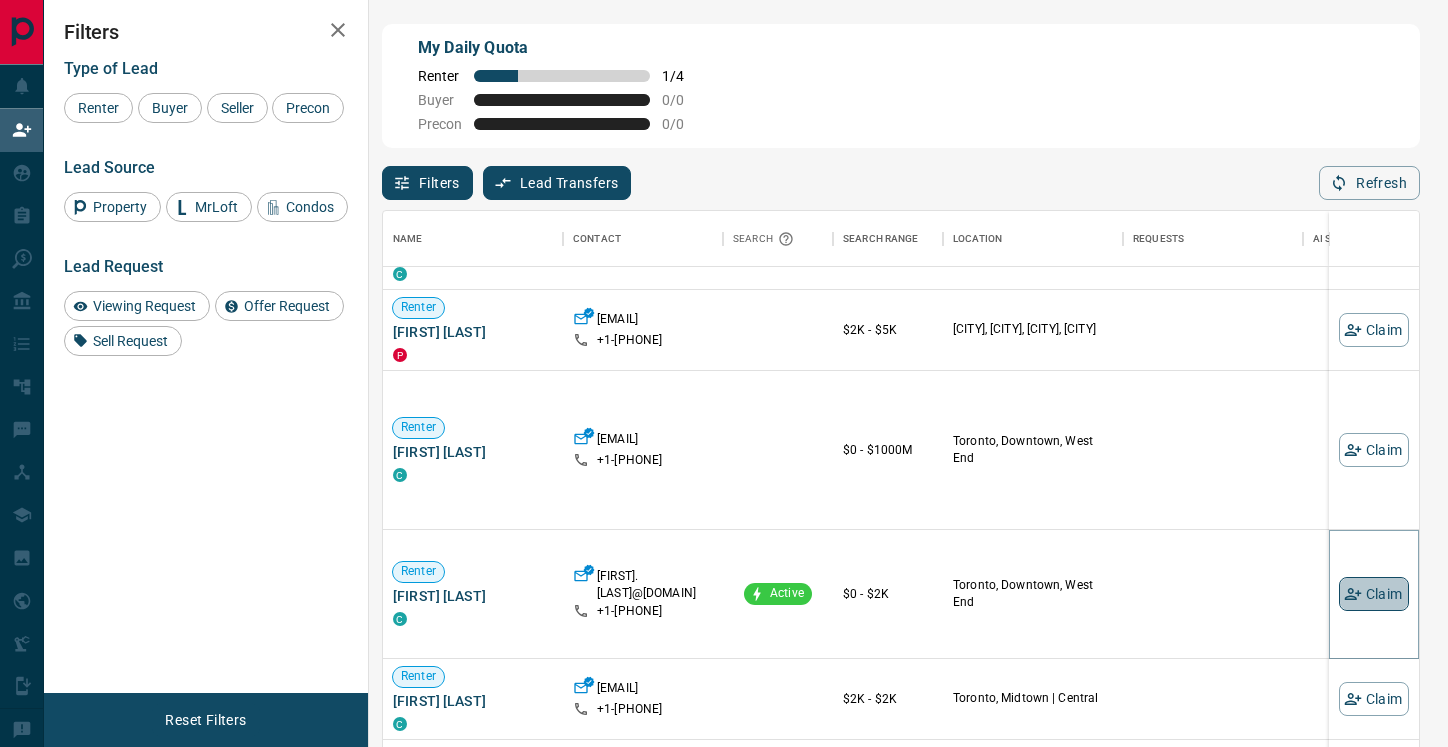 click on "Claim" at bounding box center (1374, 594) 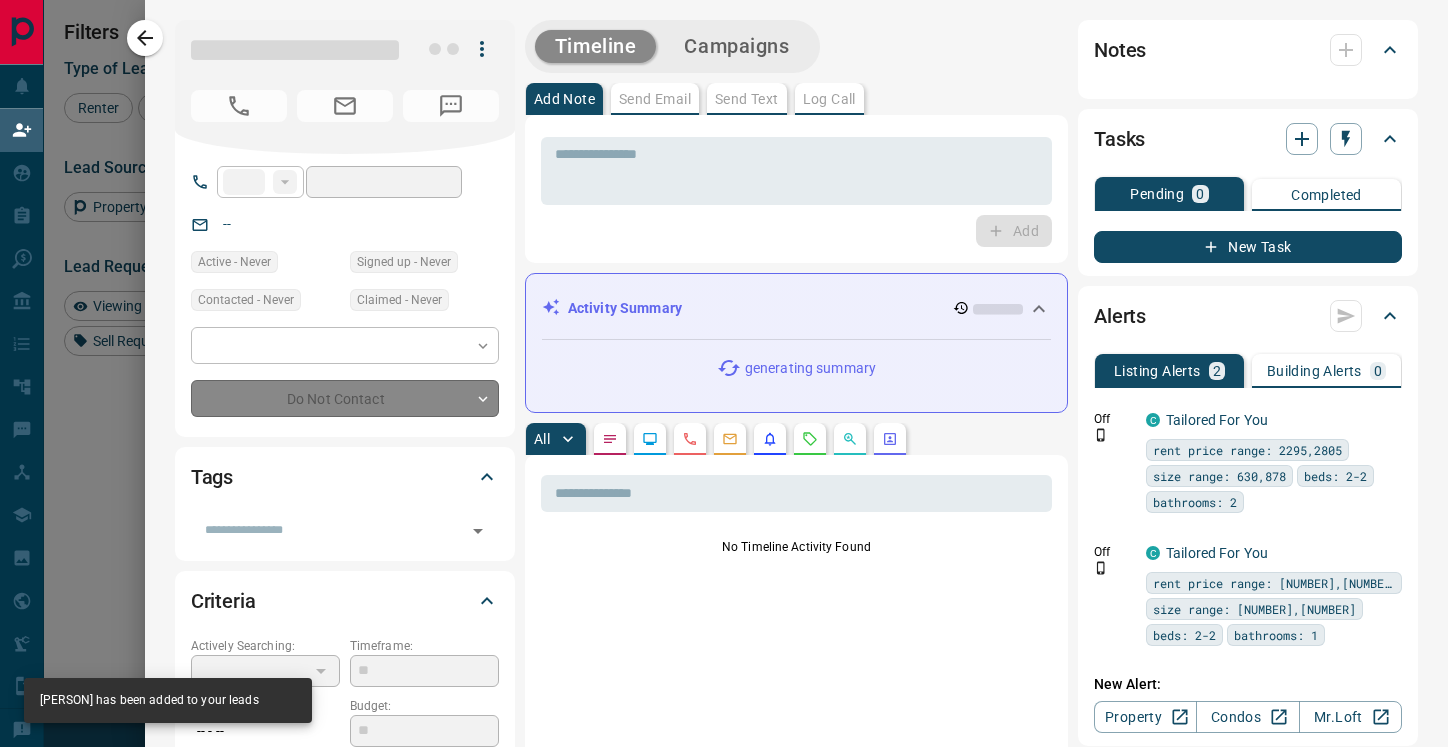 type on "**" 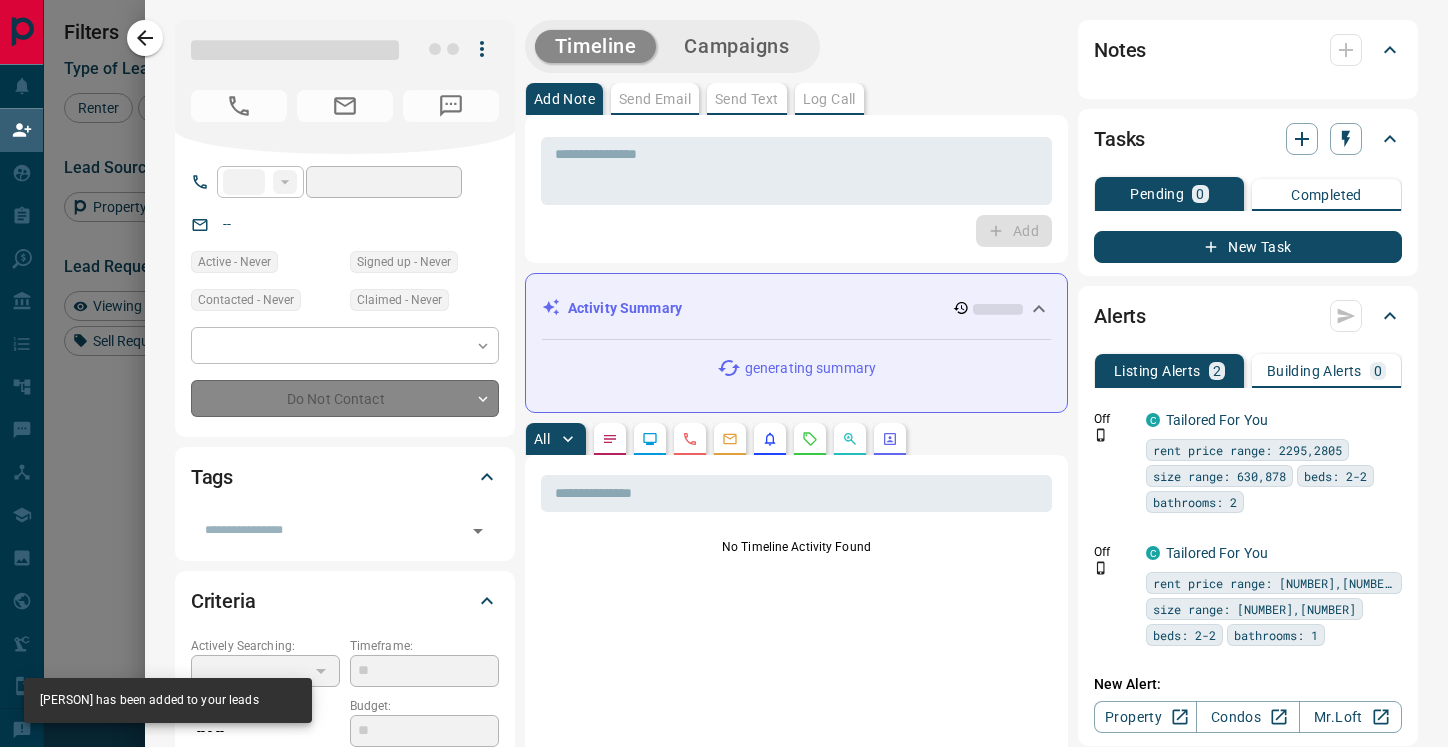 type on "**********" 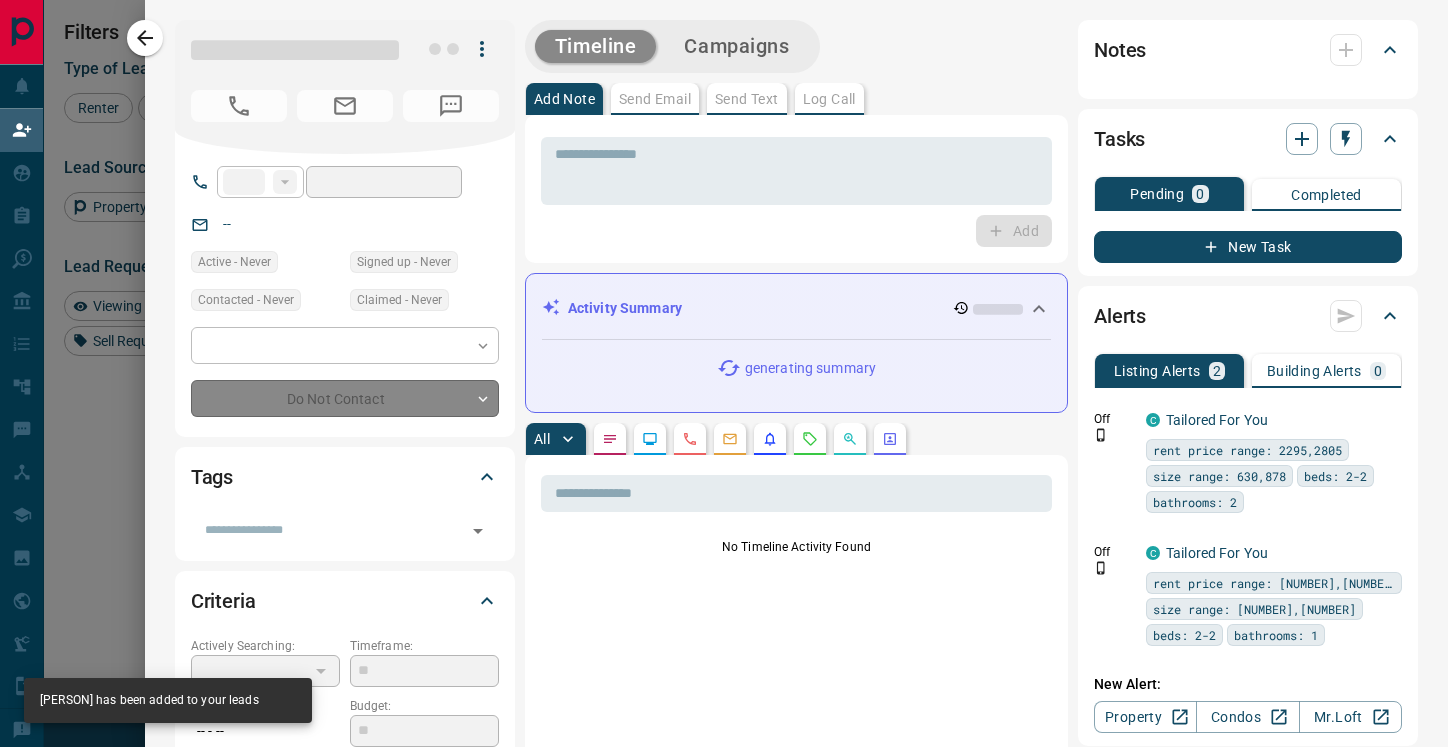 type on "**********" 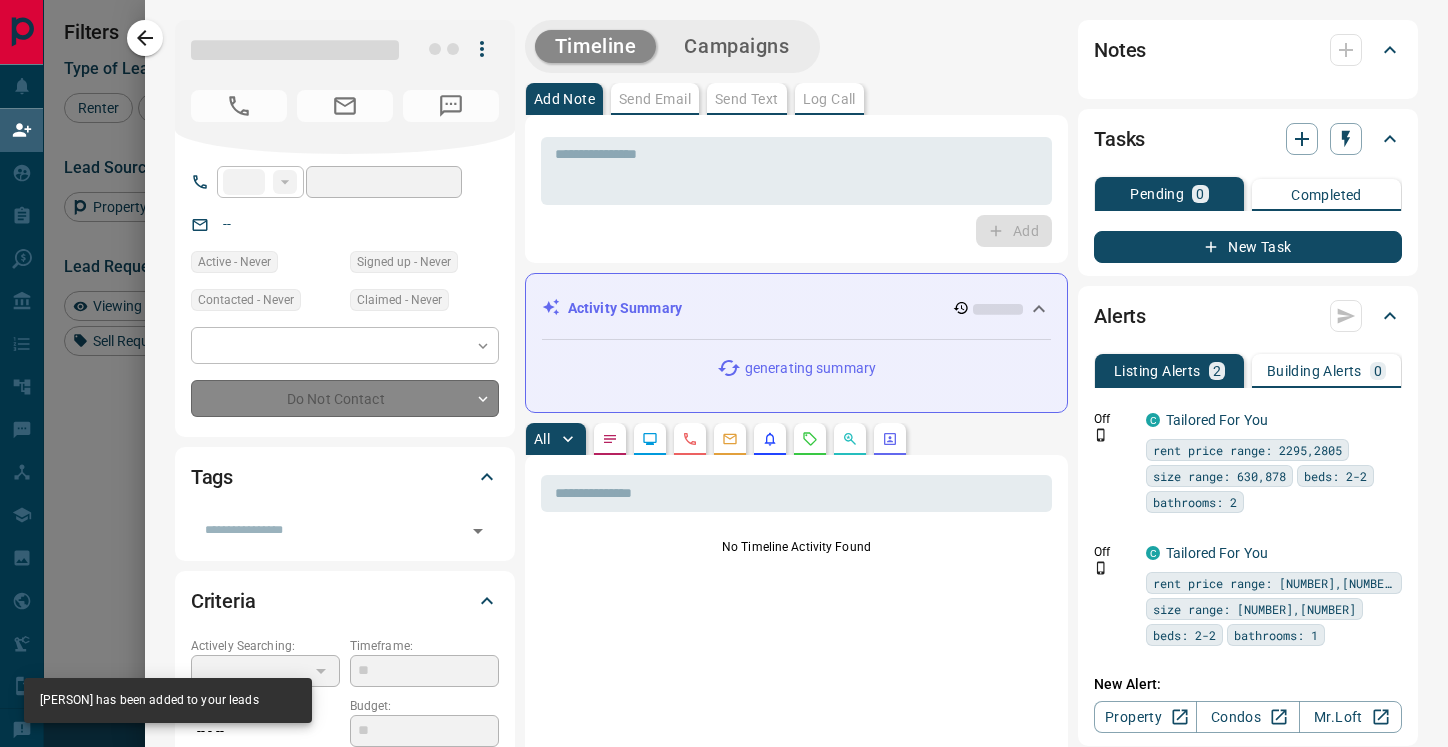 type on "*" 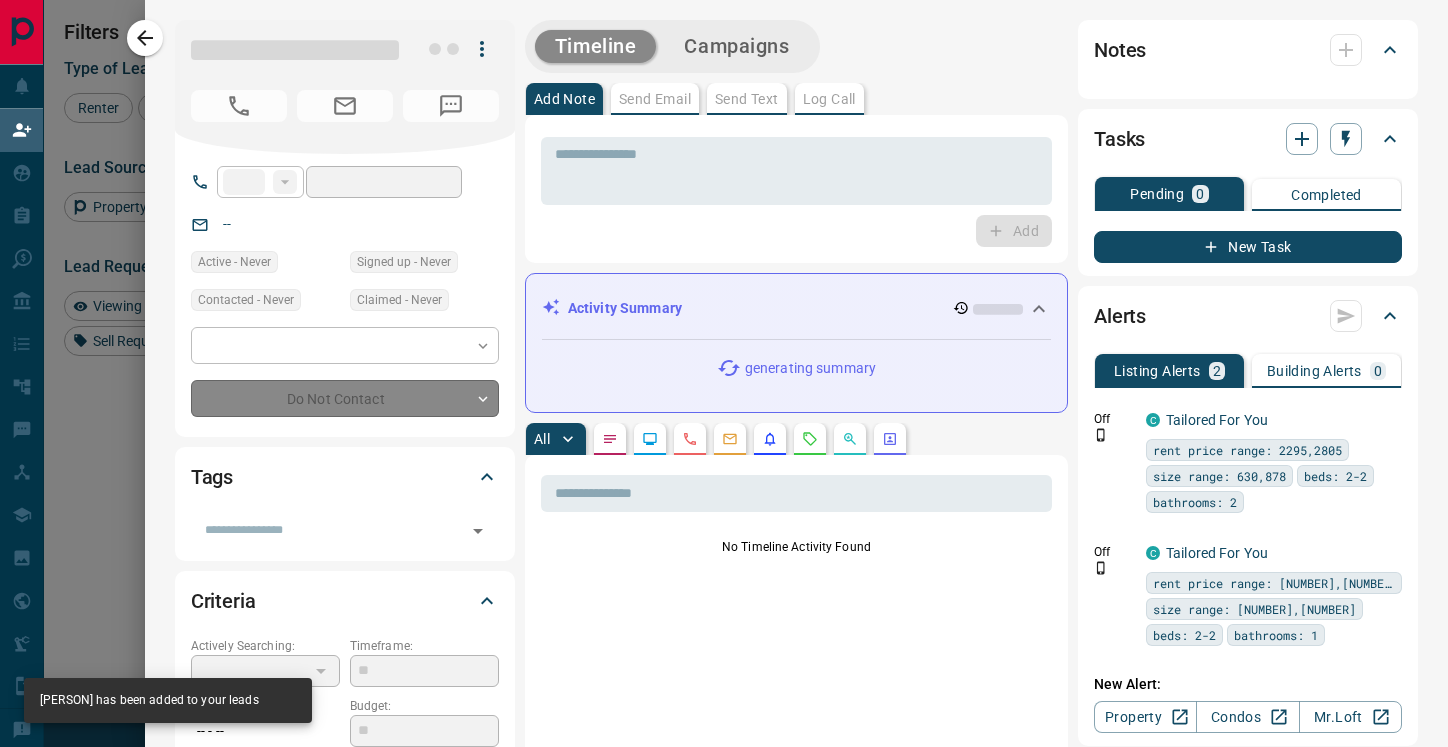 type on "**********" 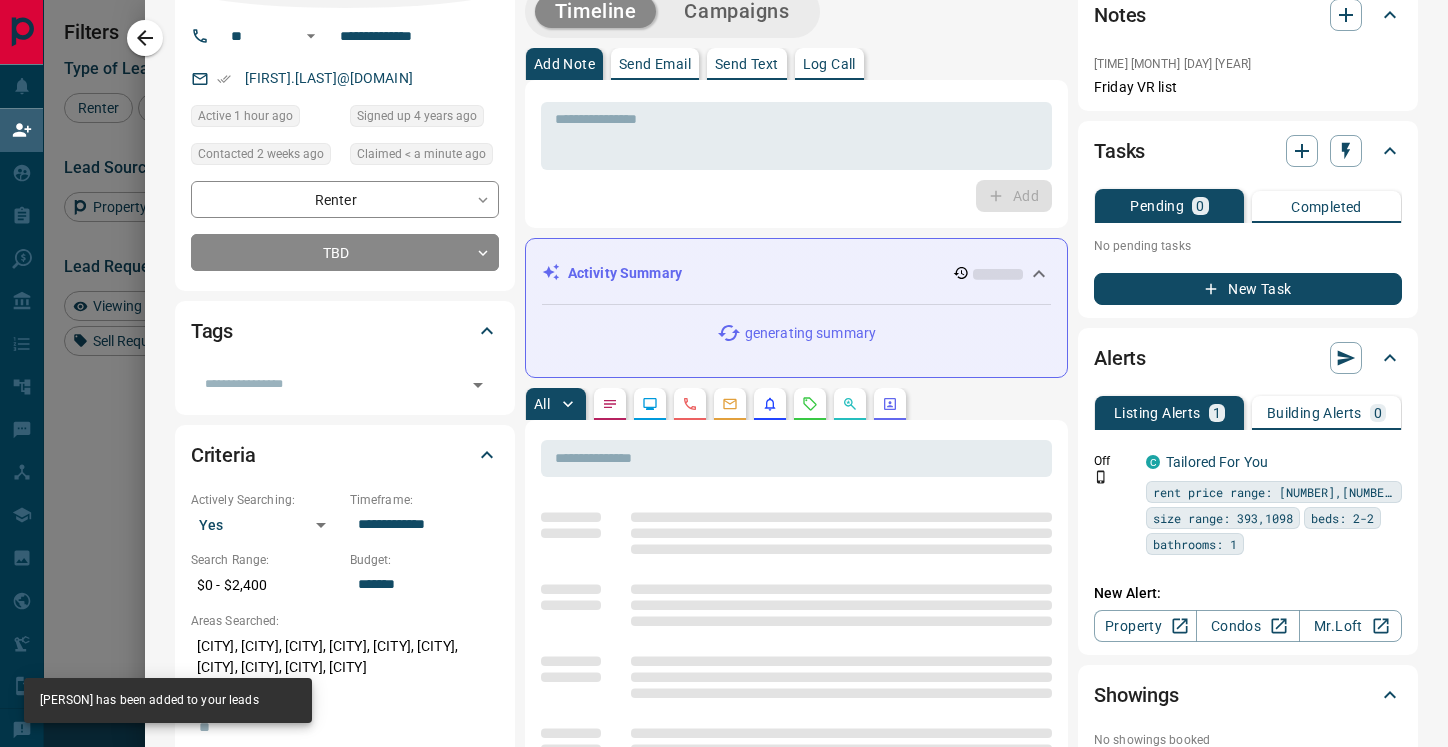 scroll, scrollTop: 147, scrollLeft: 0, axis: vertical 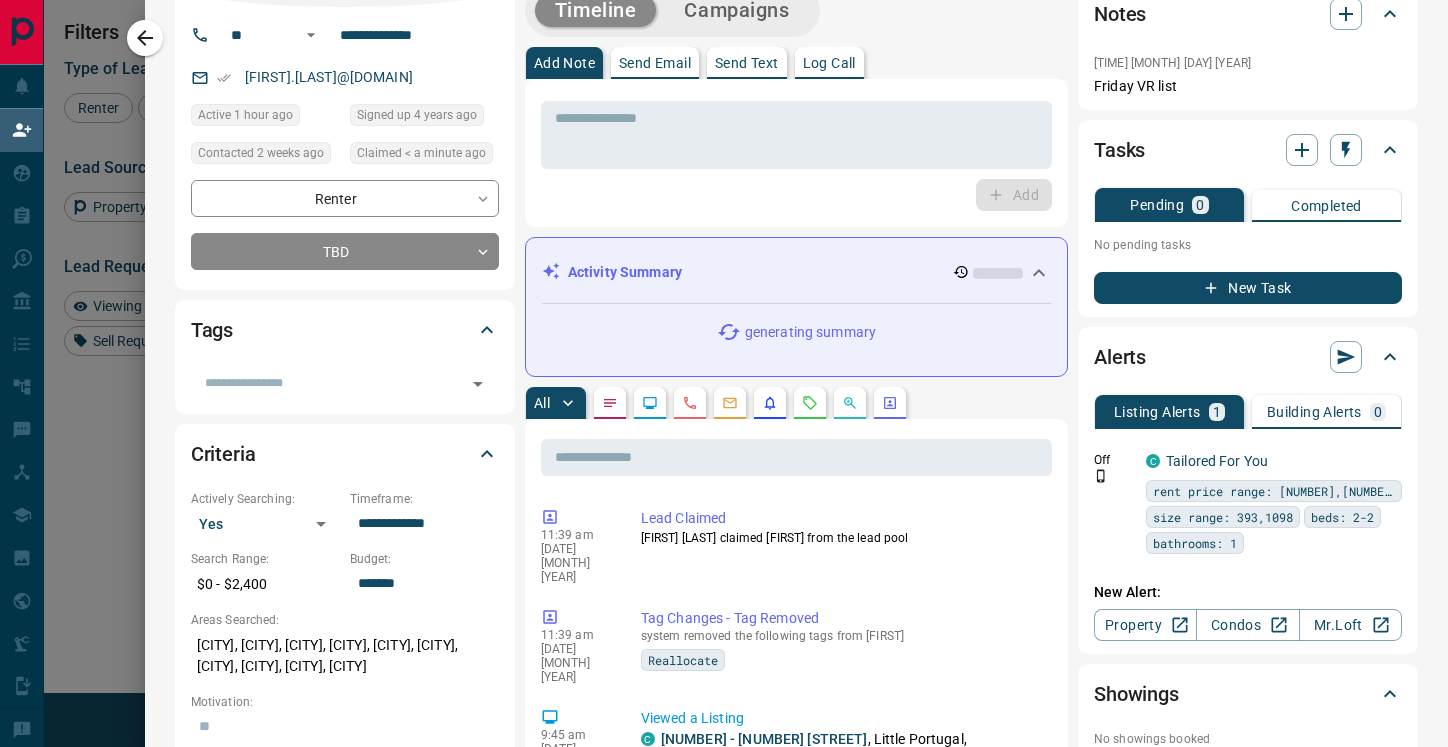 click at bounding box center (810, 403) 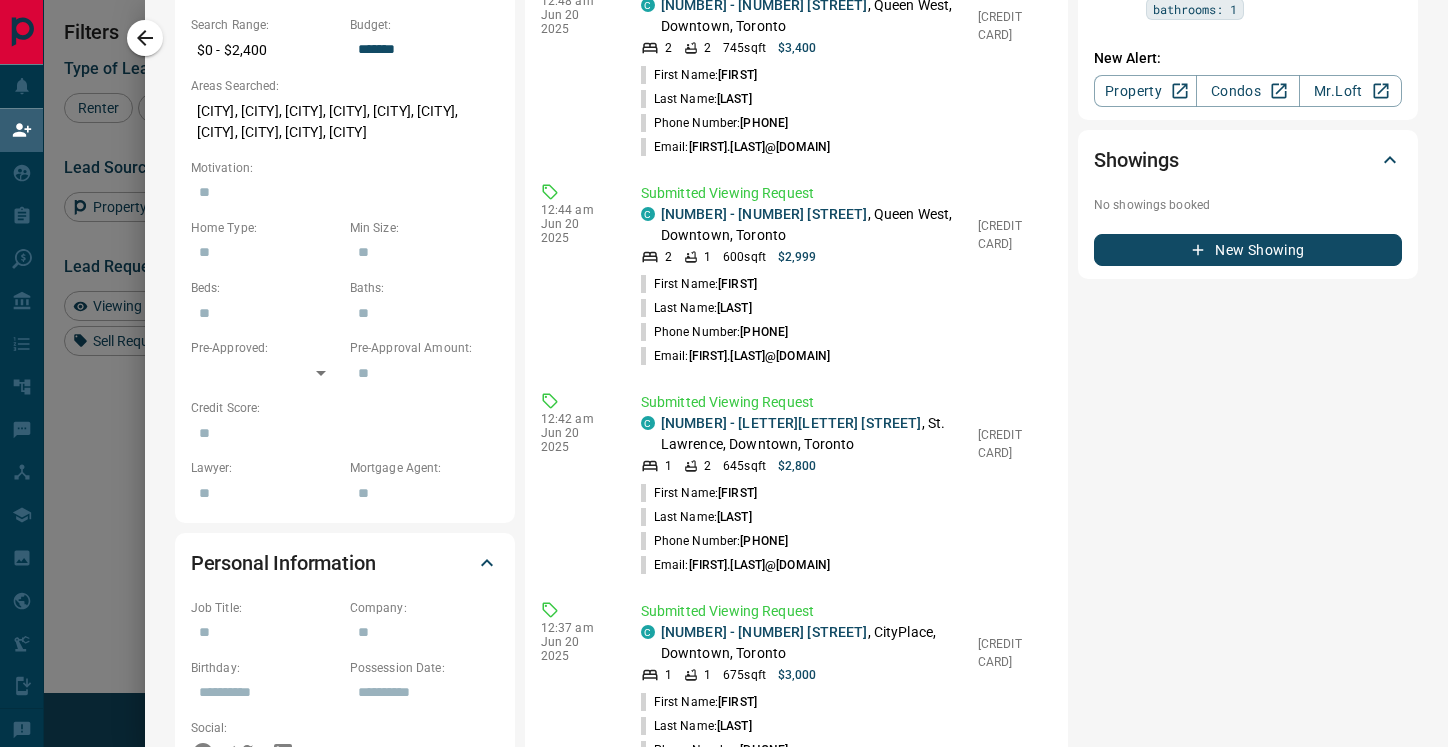scroll, scrollTop: 0, scrollLeft: 0, axis: both 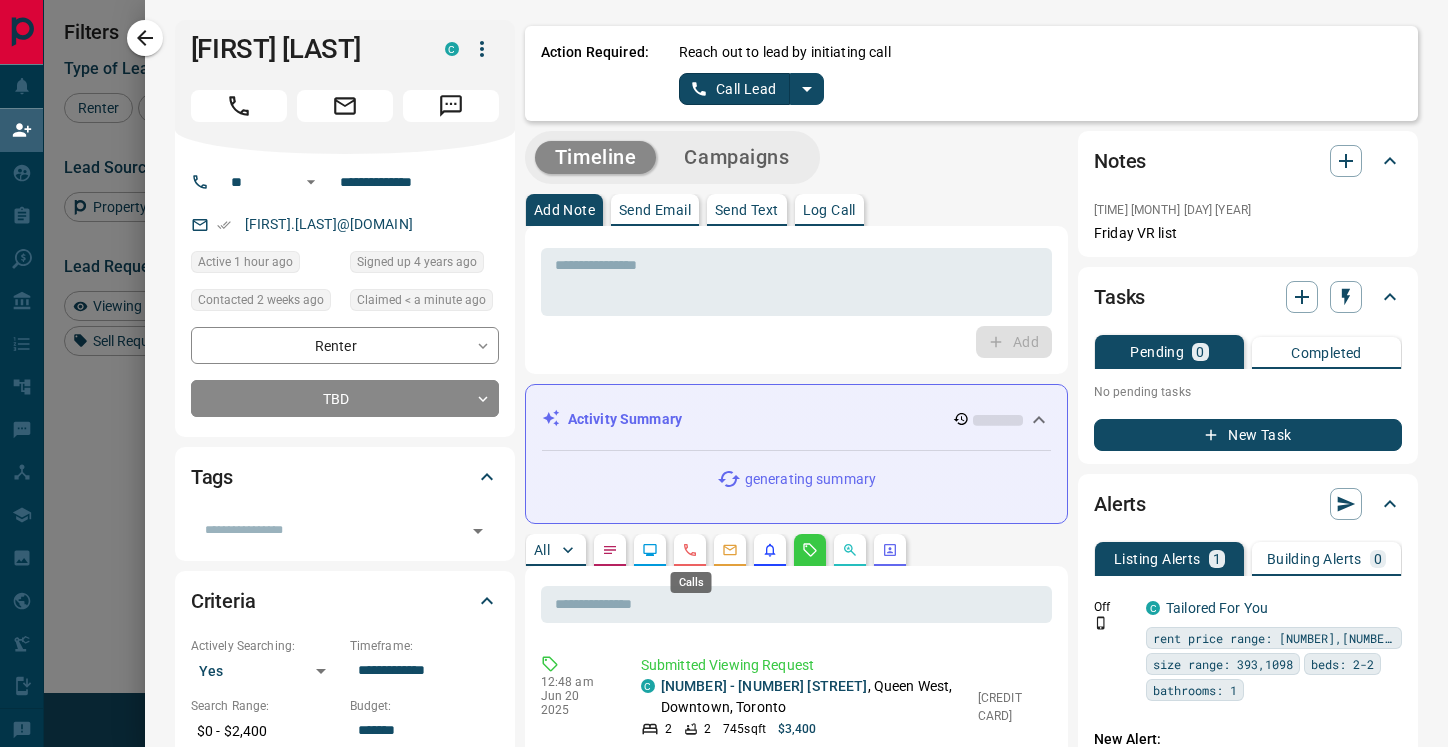 click 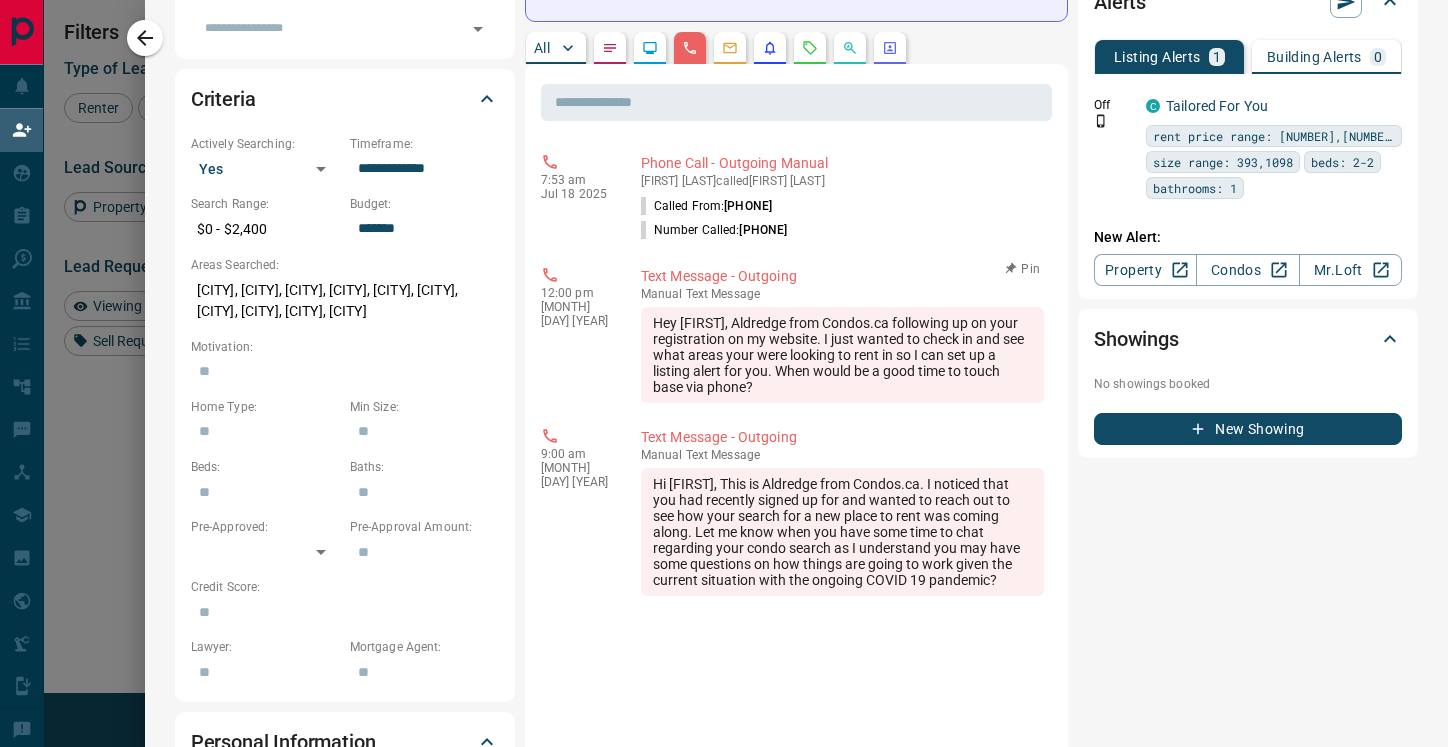 scroll, scrollTop: 0, scrollLeft: 0, axis: both 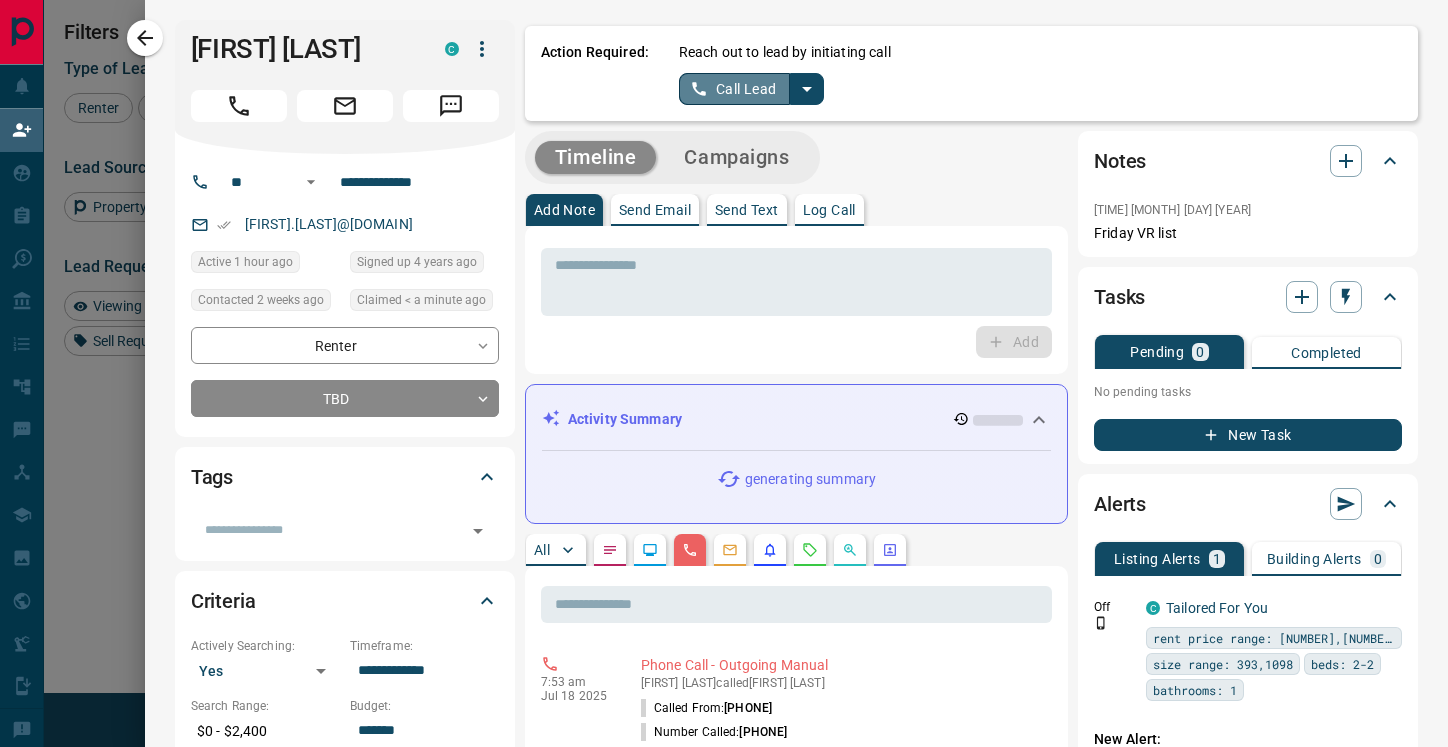 click on "Call Lead" at bounding box center (734, 89) 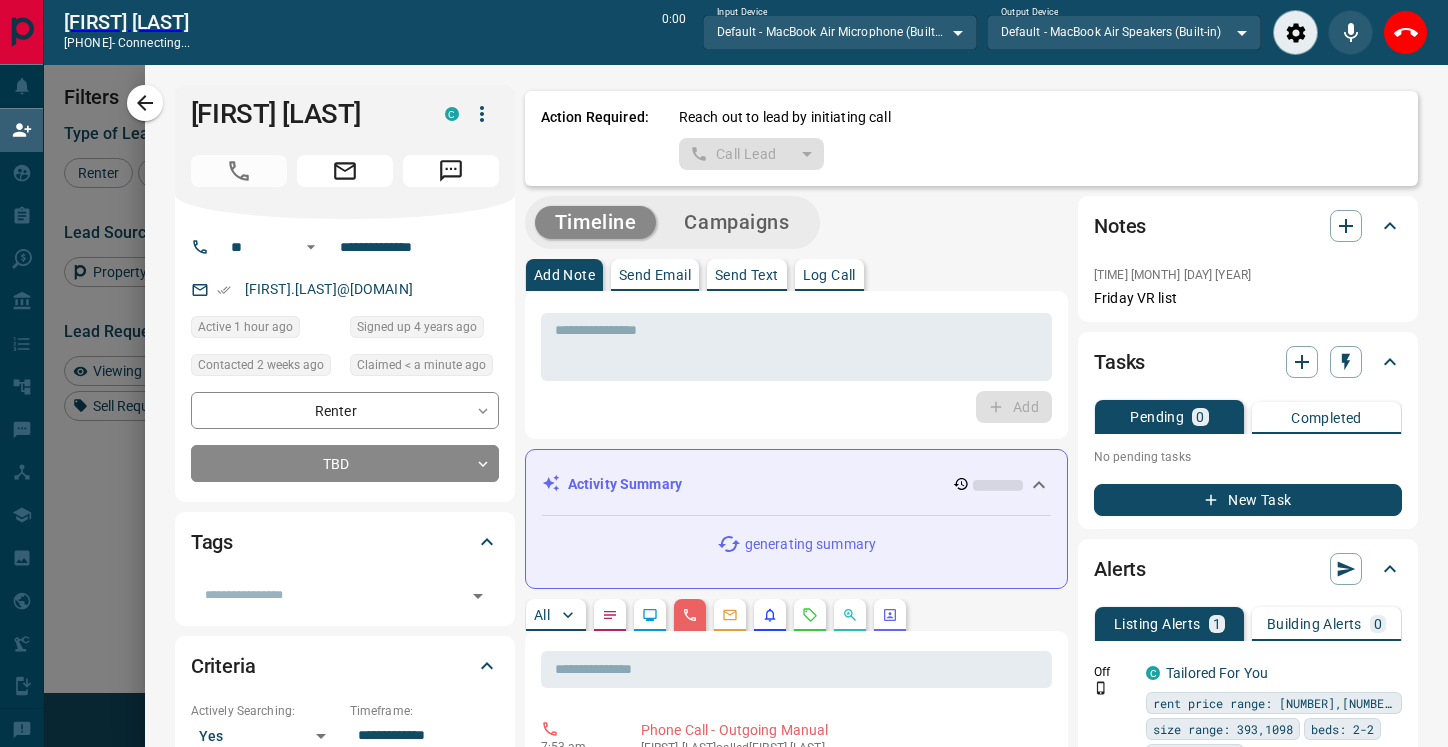 scroll, scrollTop: 515, scrollLeft: 1036, axis: both 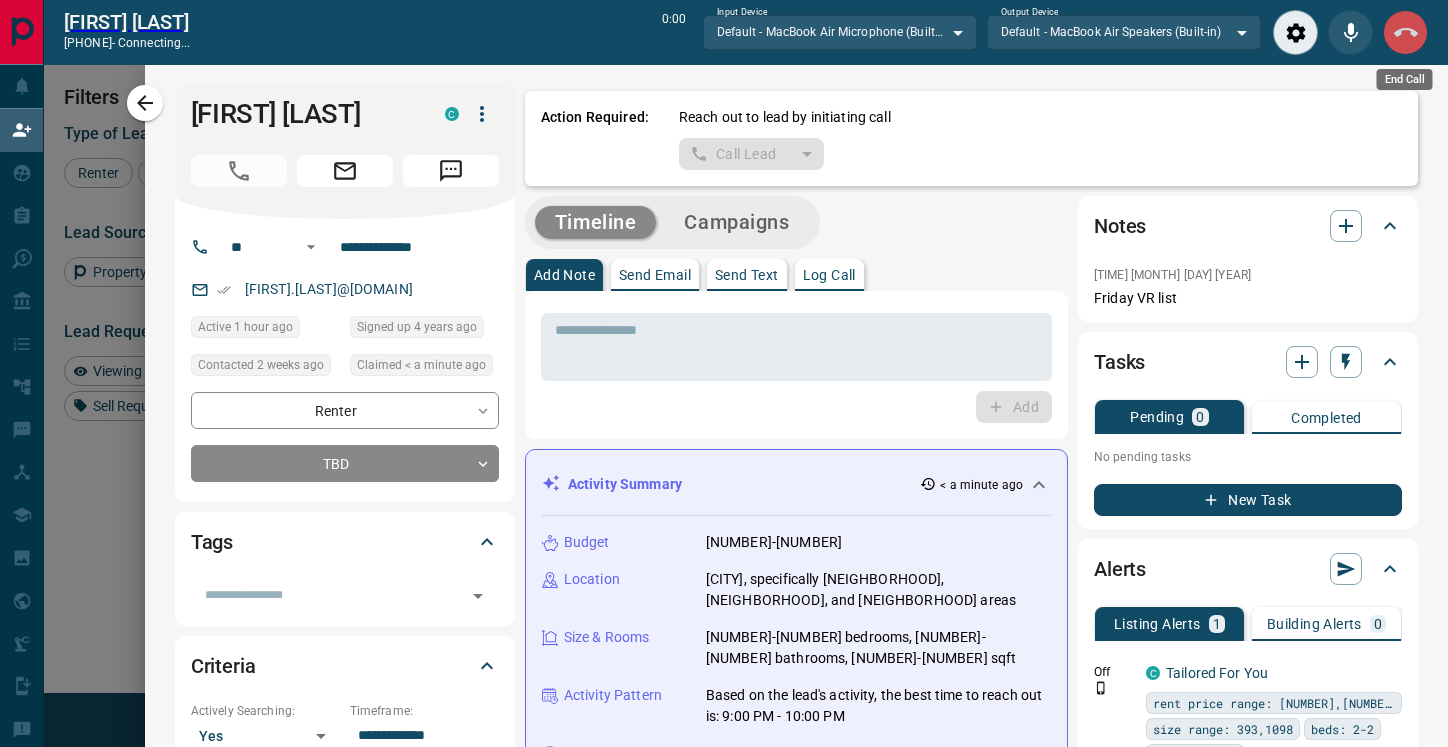 click 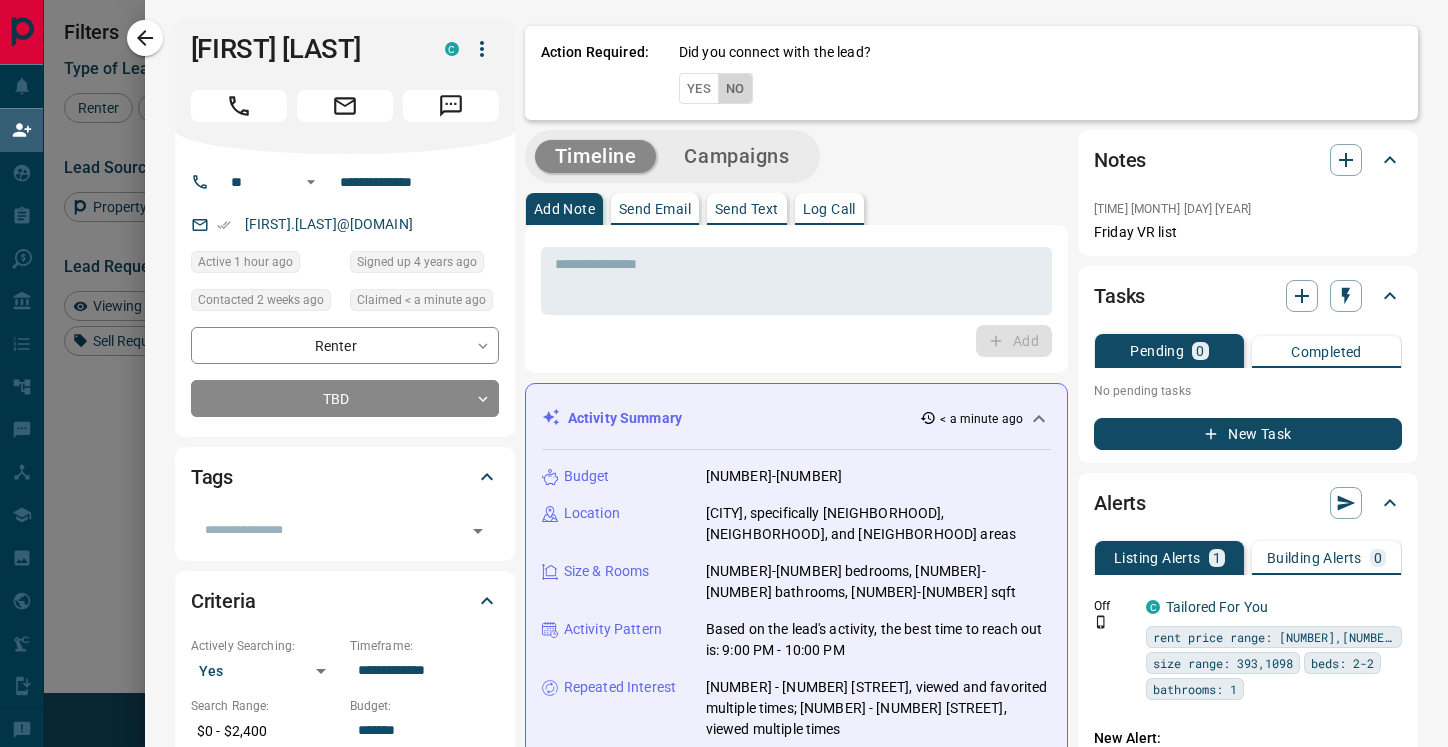 click on "No" at bounding box center [735, 88] 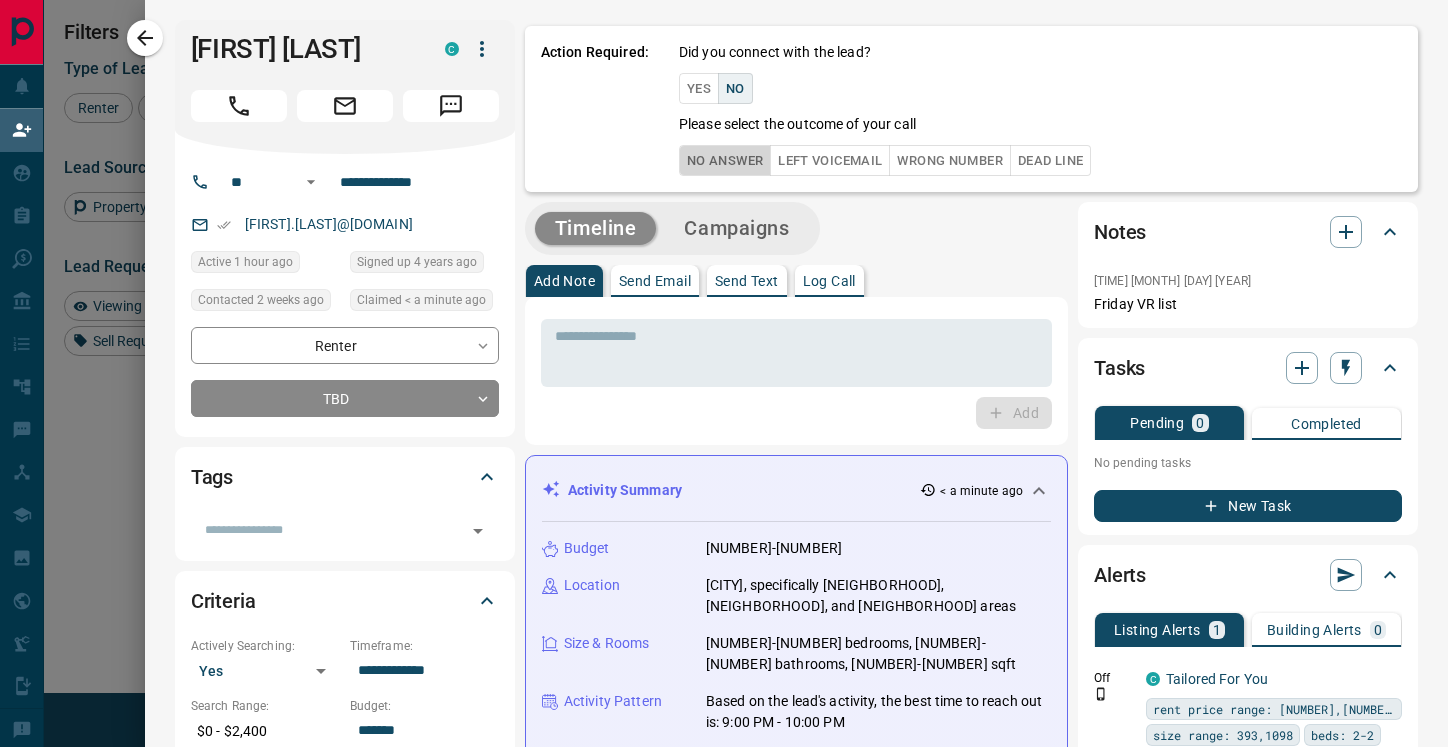 click on "No Answer" at bounding box center [725, 160] 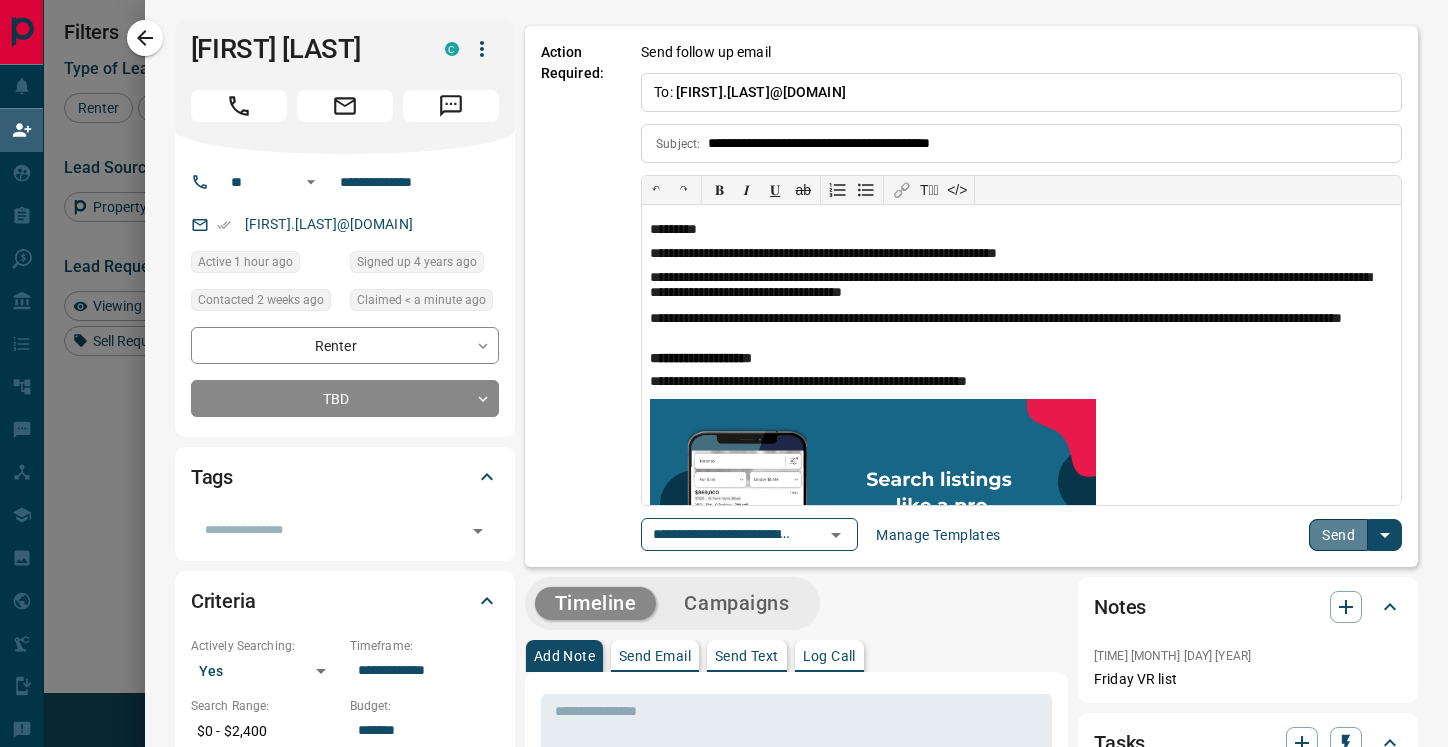 click on "Send" at bounding box center [1338, 535] 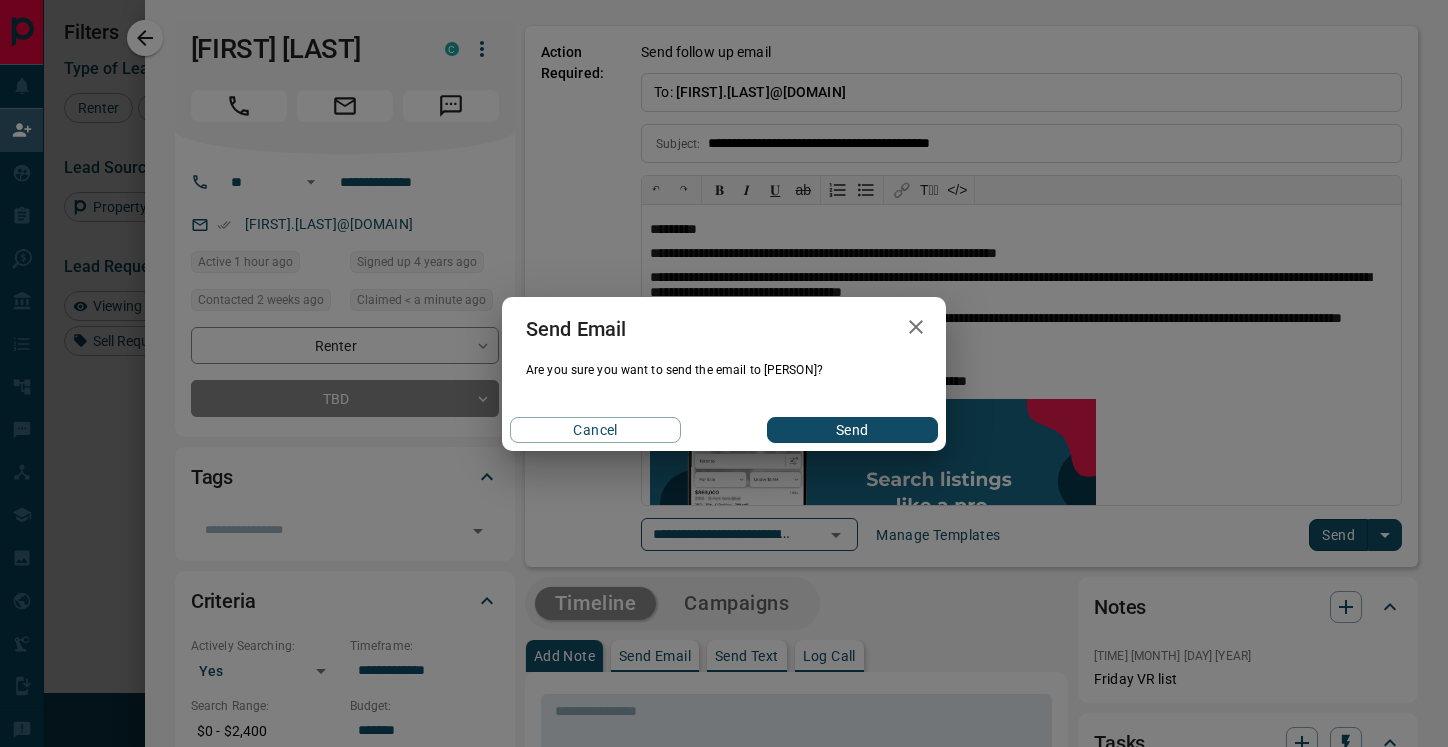 click on "Send" at bounding box center (852, 430) 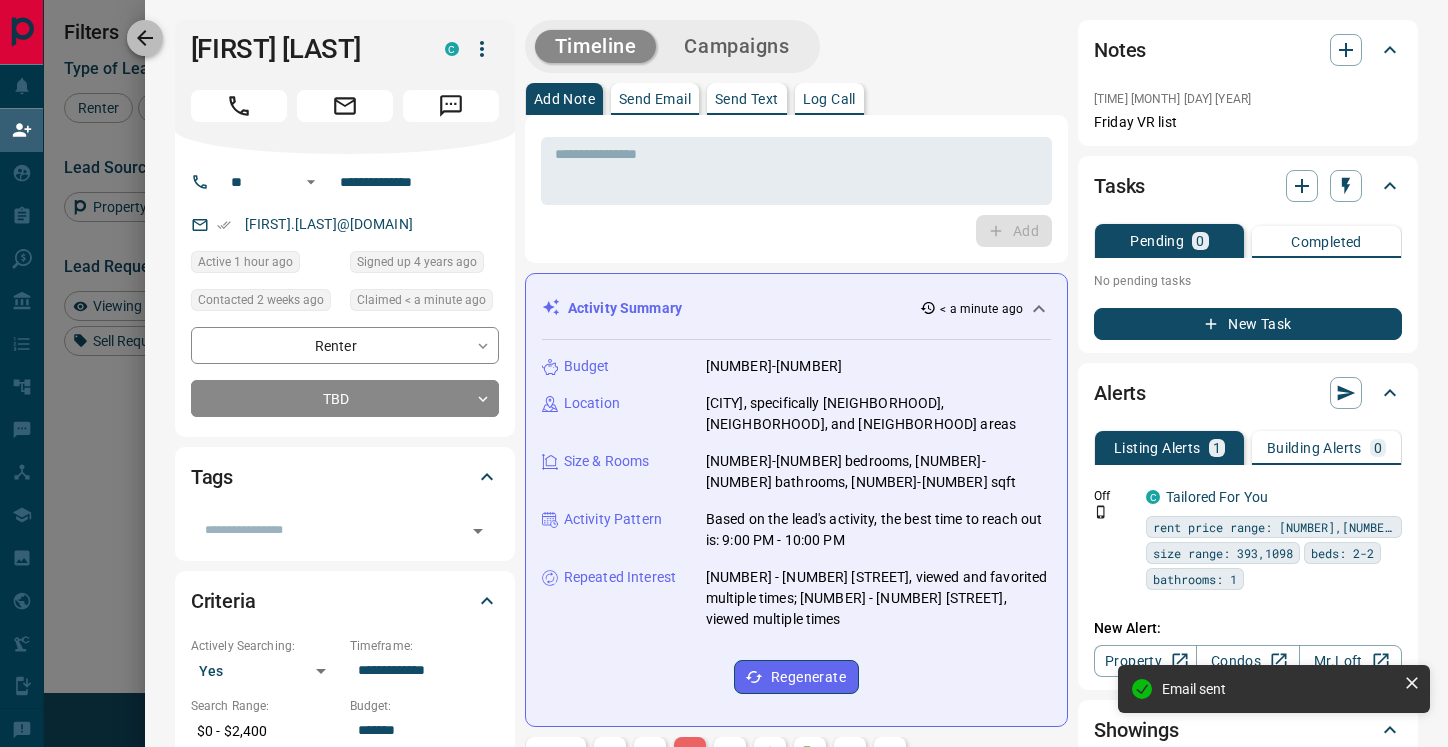 click 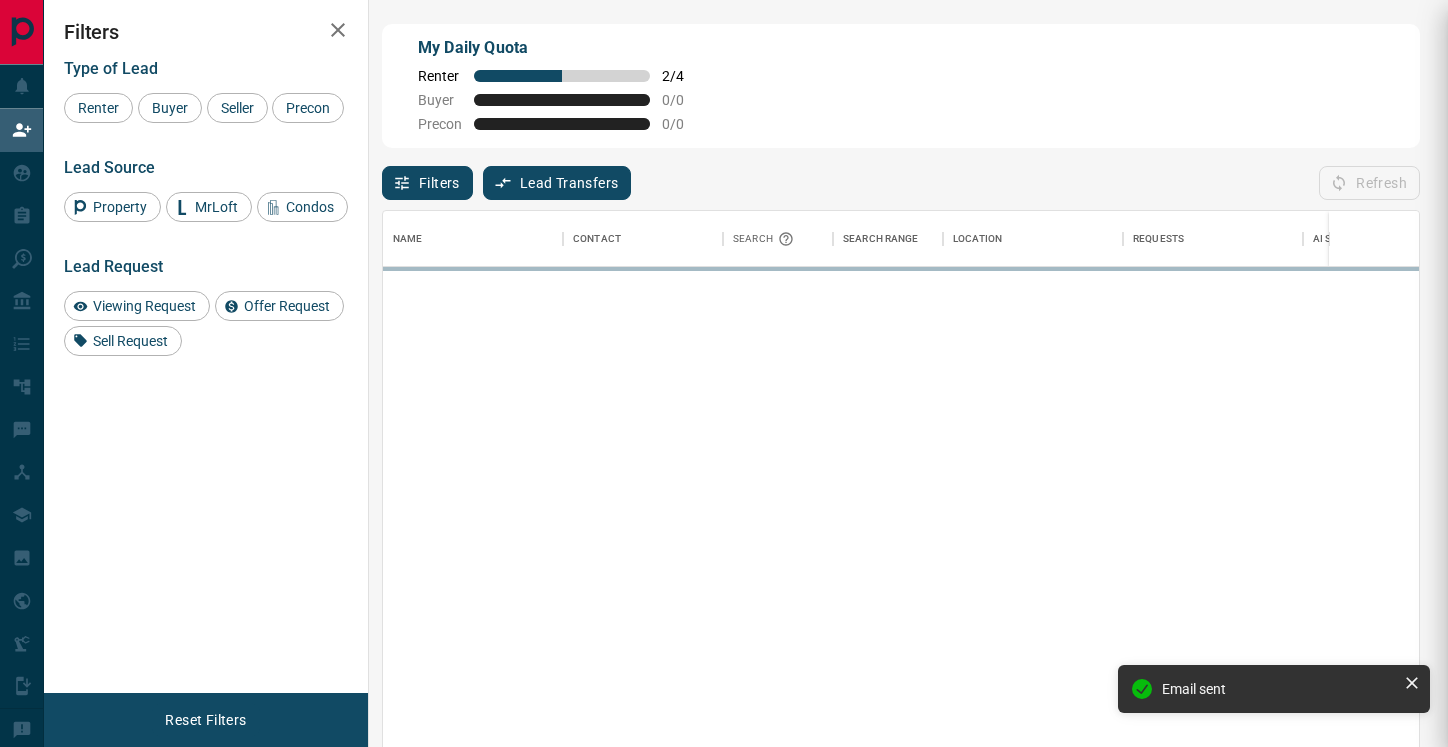 scroll, scrollTop: 1, scrollLeft: 1, axis: both 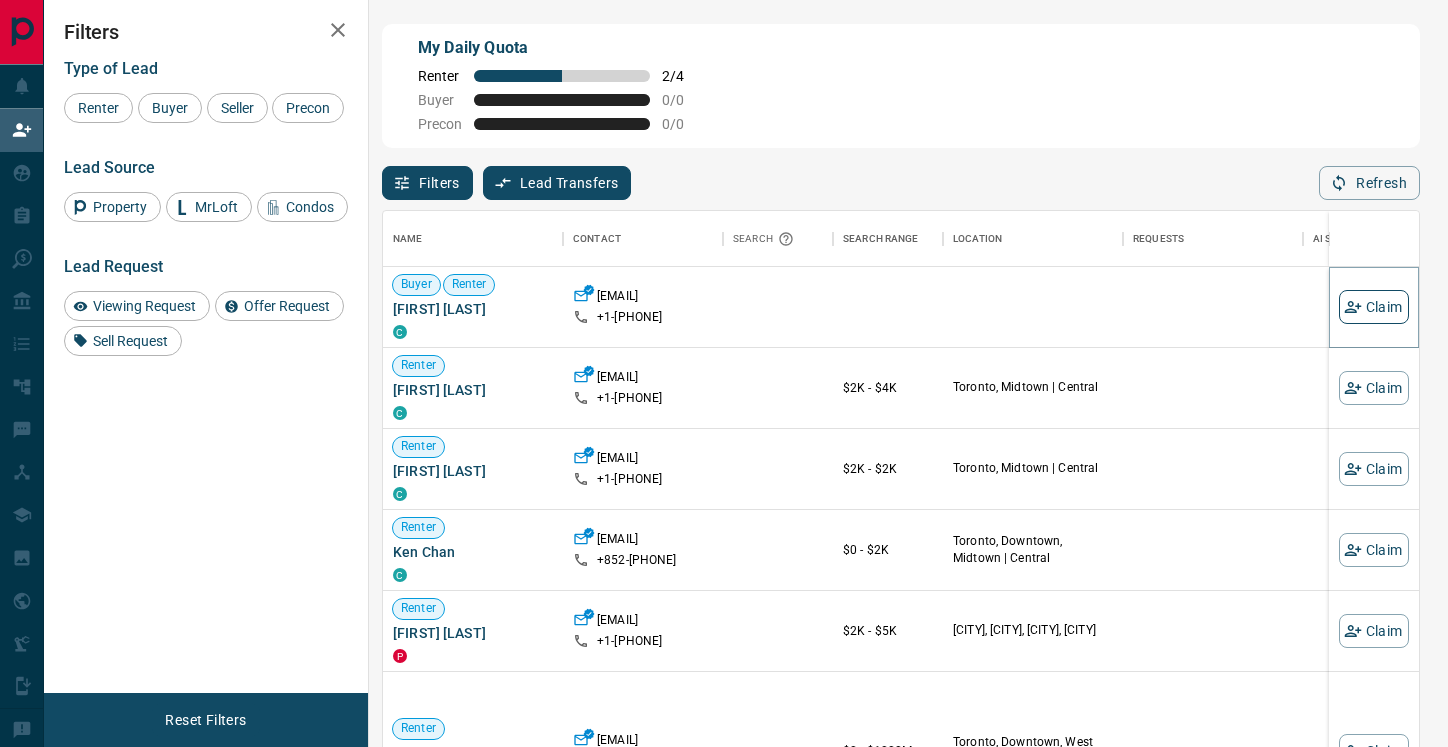 click on "Claim" at bounding box center (1374, 307) 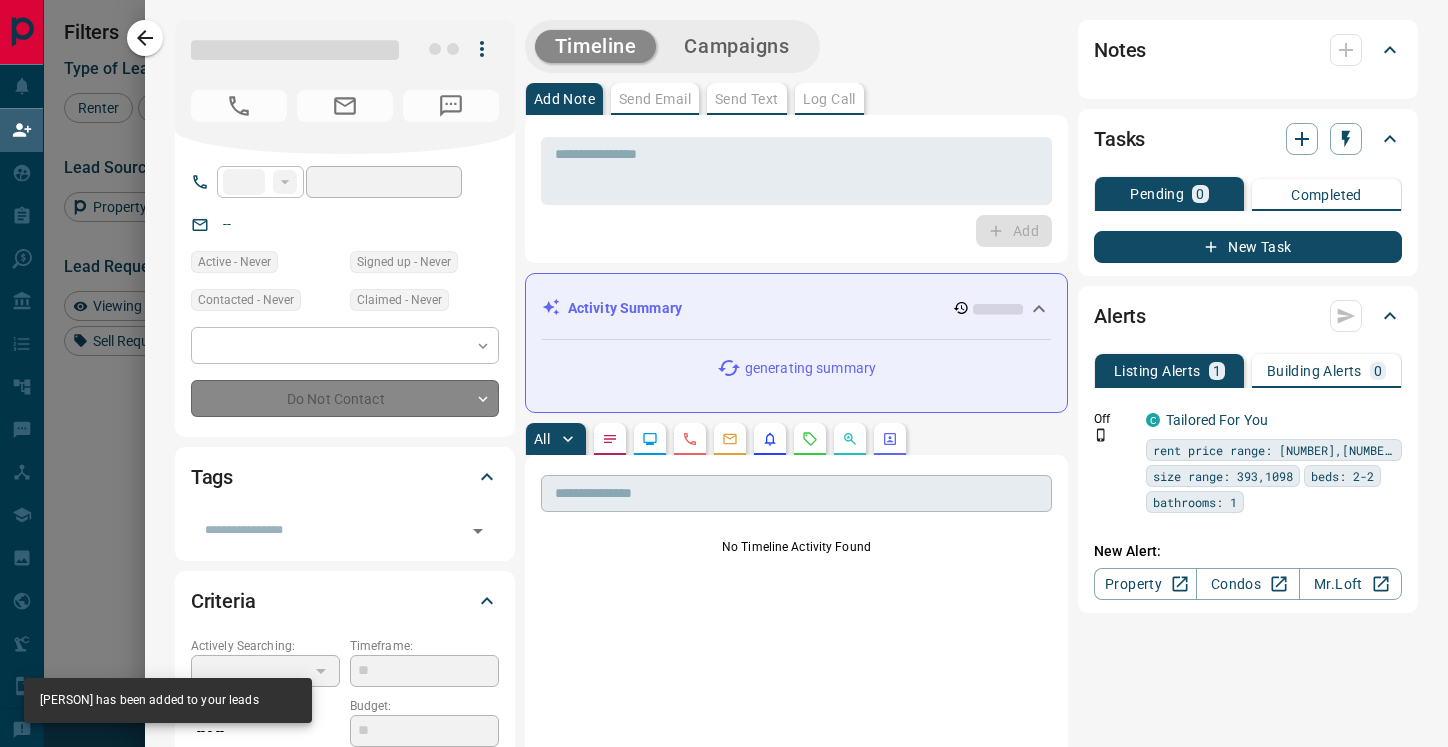 type on "**" 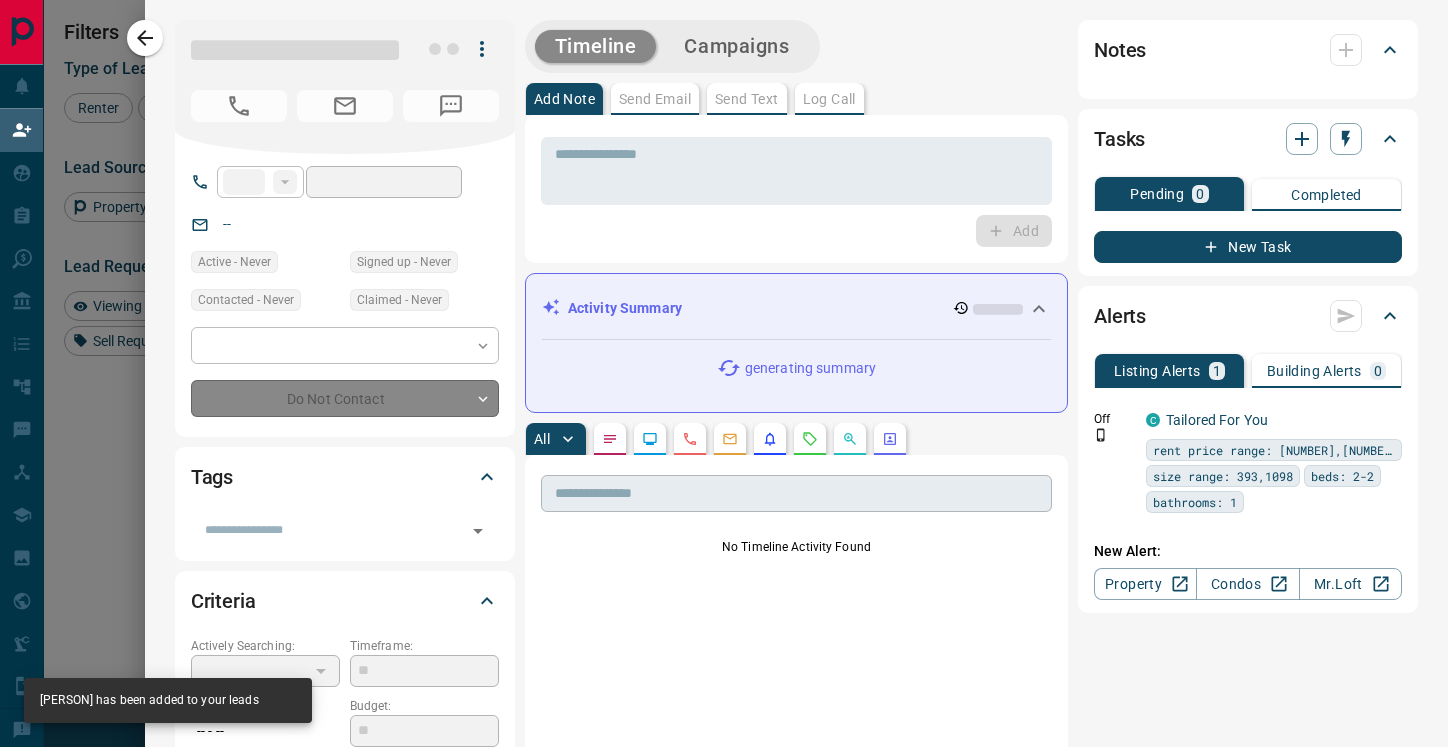 type on "**********" 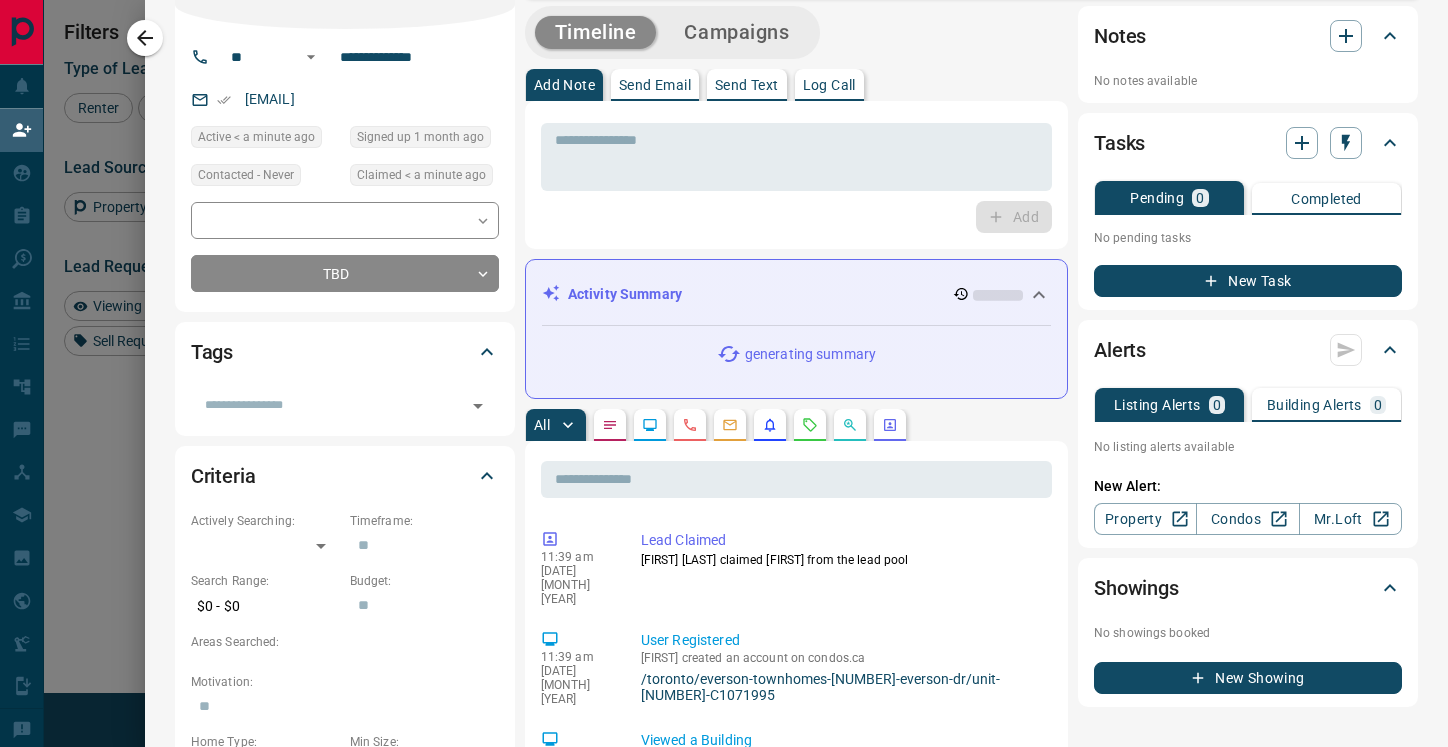 scroll, scrollTop: 0, scrollLeft: 0, axis: both 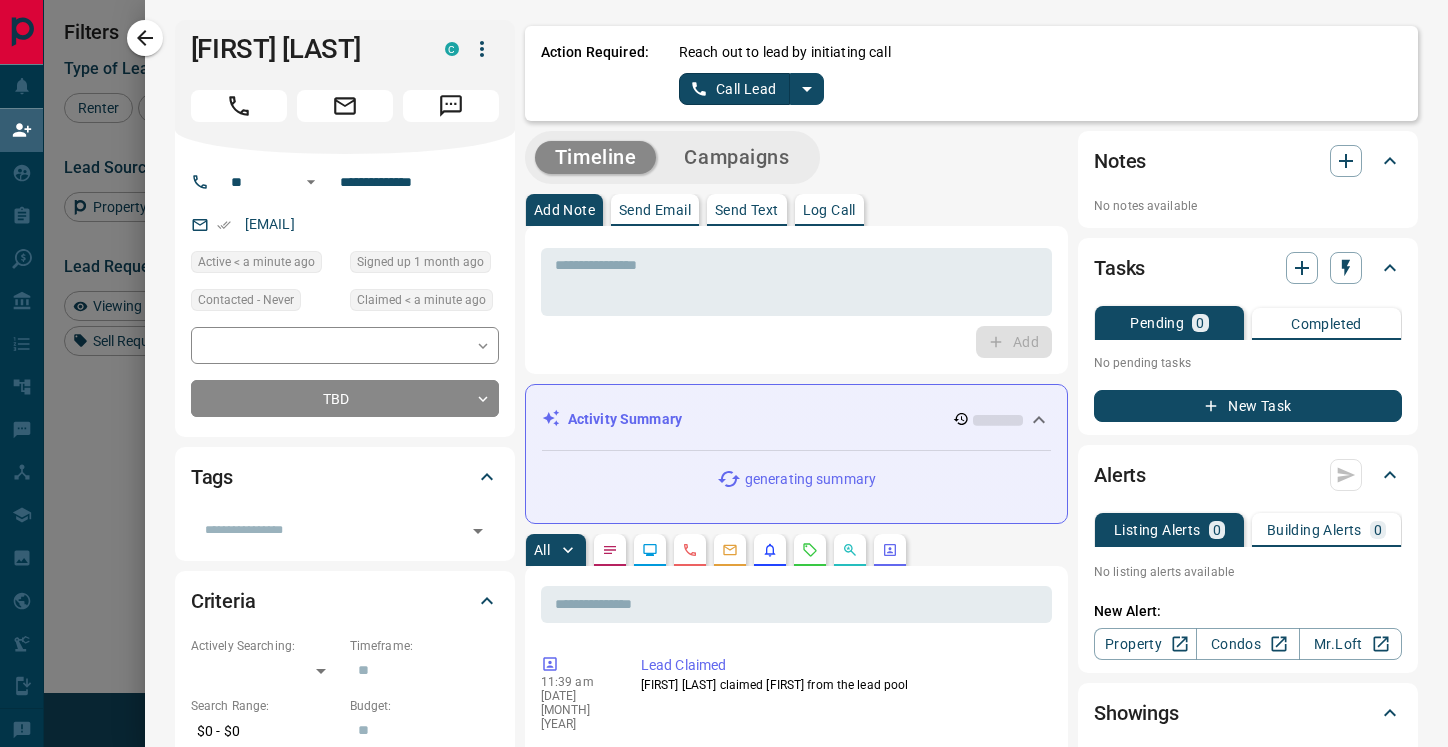 click on "Call Lead" at bounding box center [734, 89] 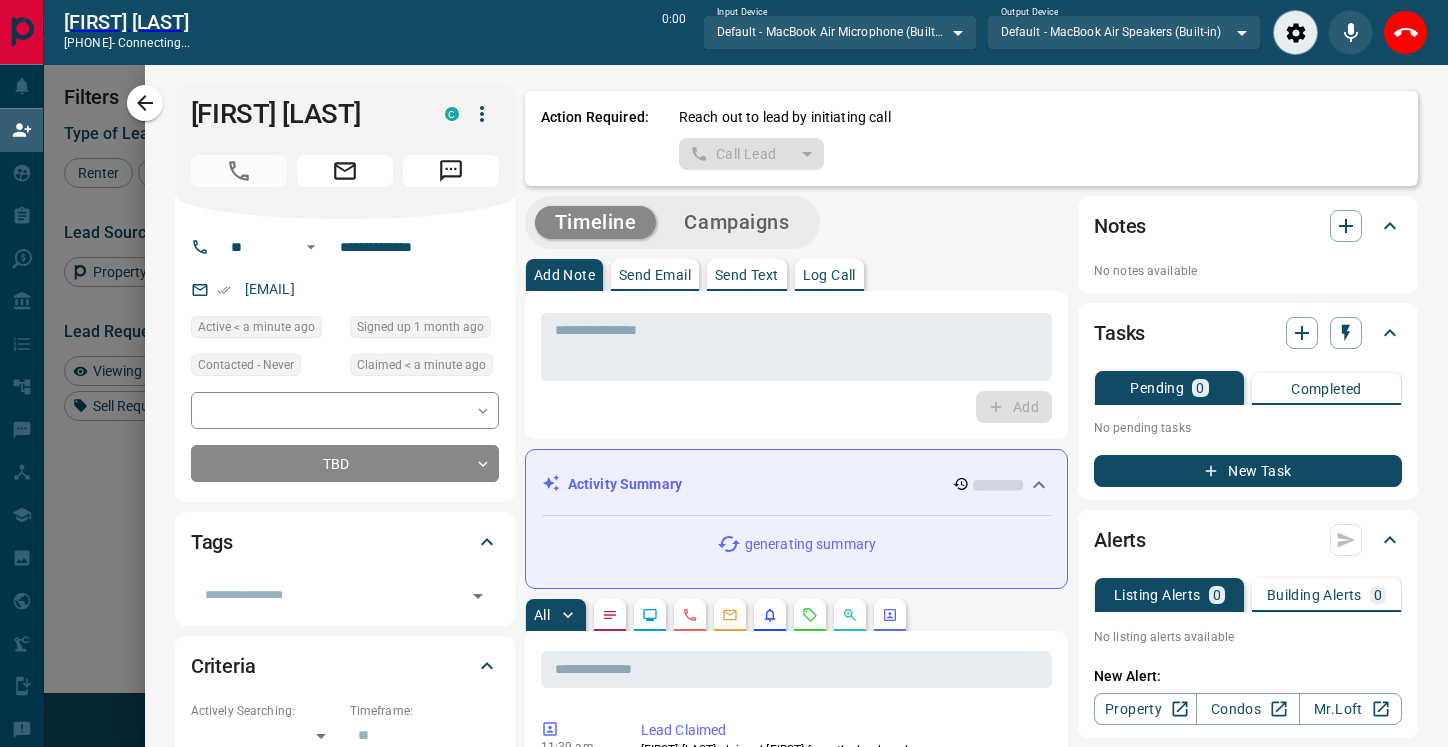scroll, scrollTop: 515, scrollLeft: 1036, axis: both 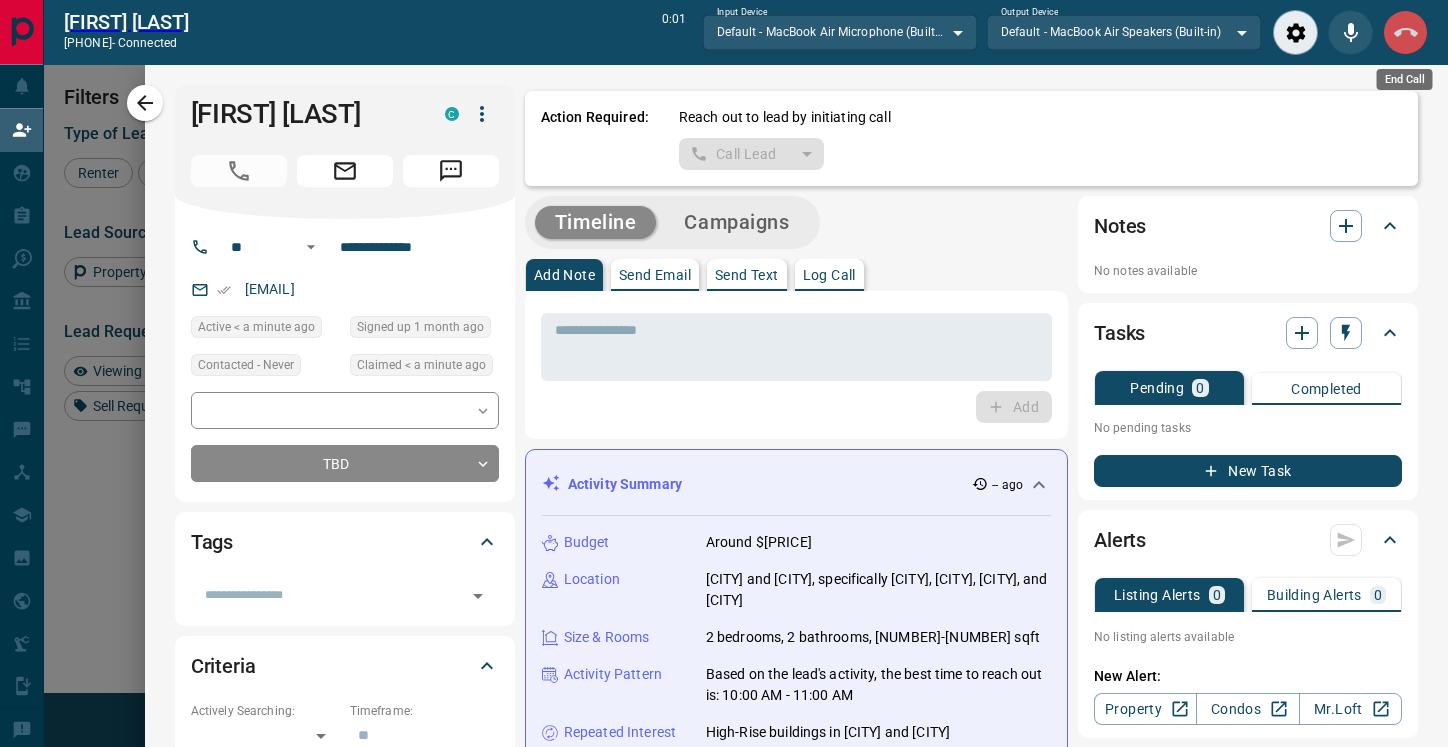 click 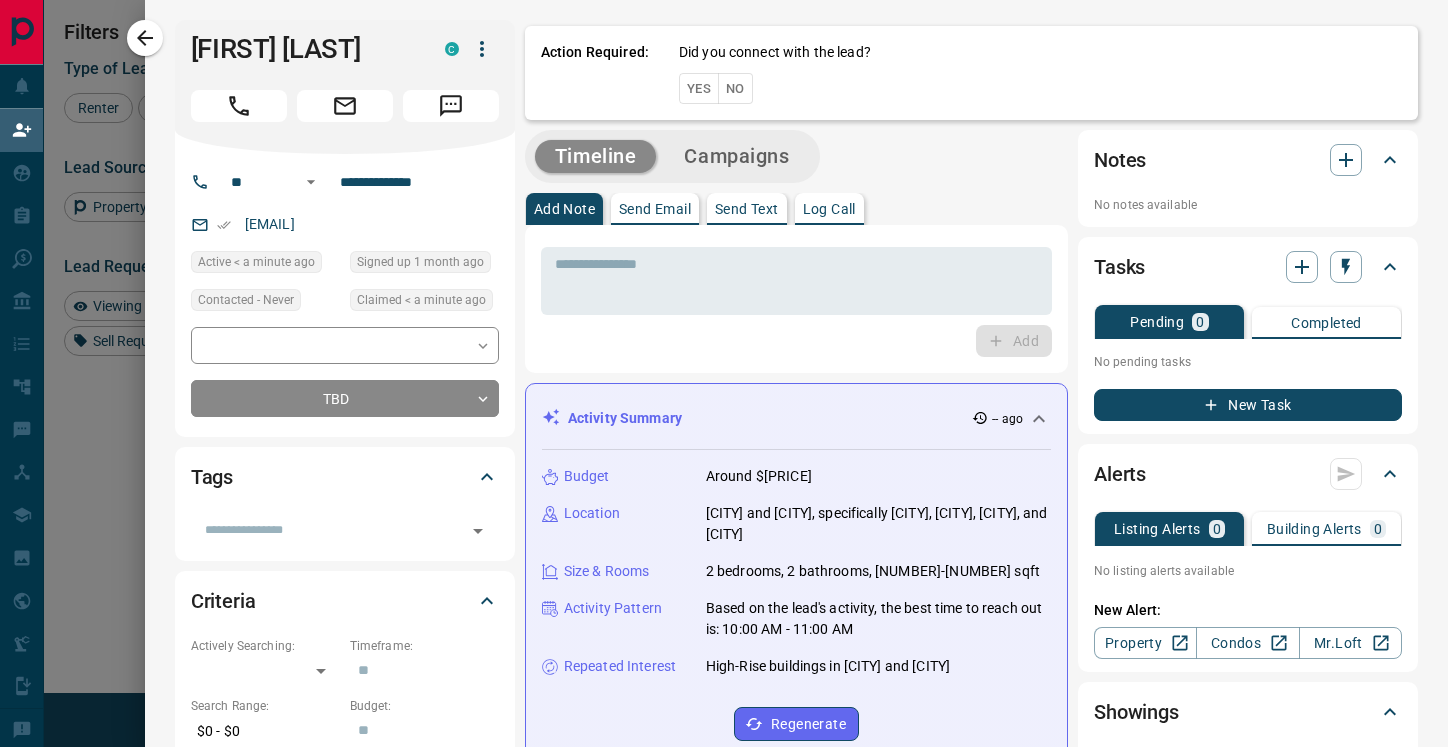 scroll, scrollTop: 1, scrollLeft: 1, axis: both 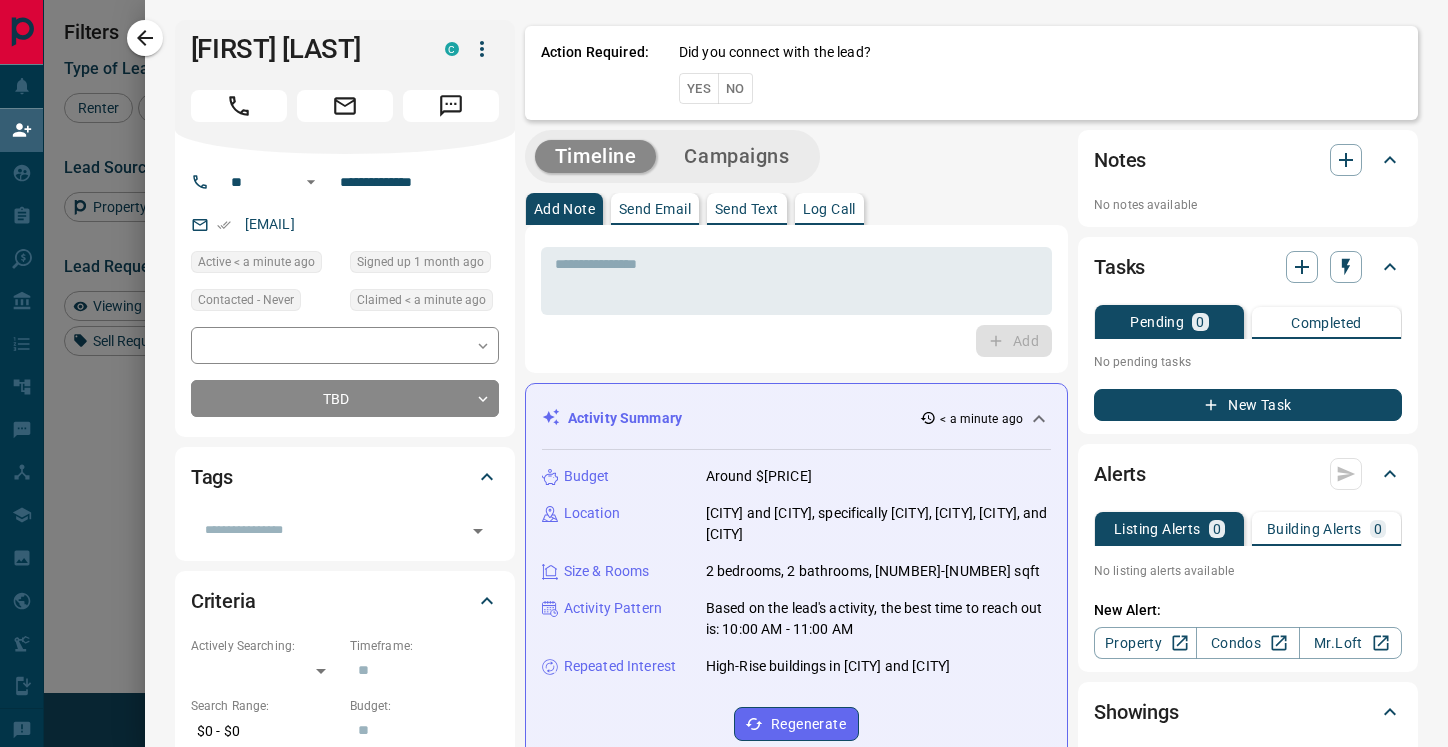 click on "No" at bounding box center (735, 88) 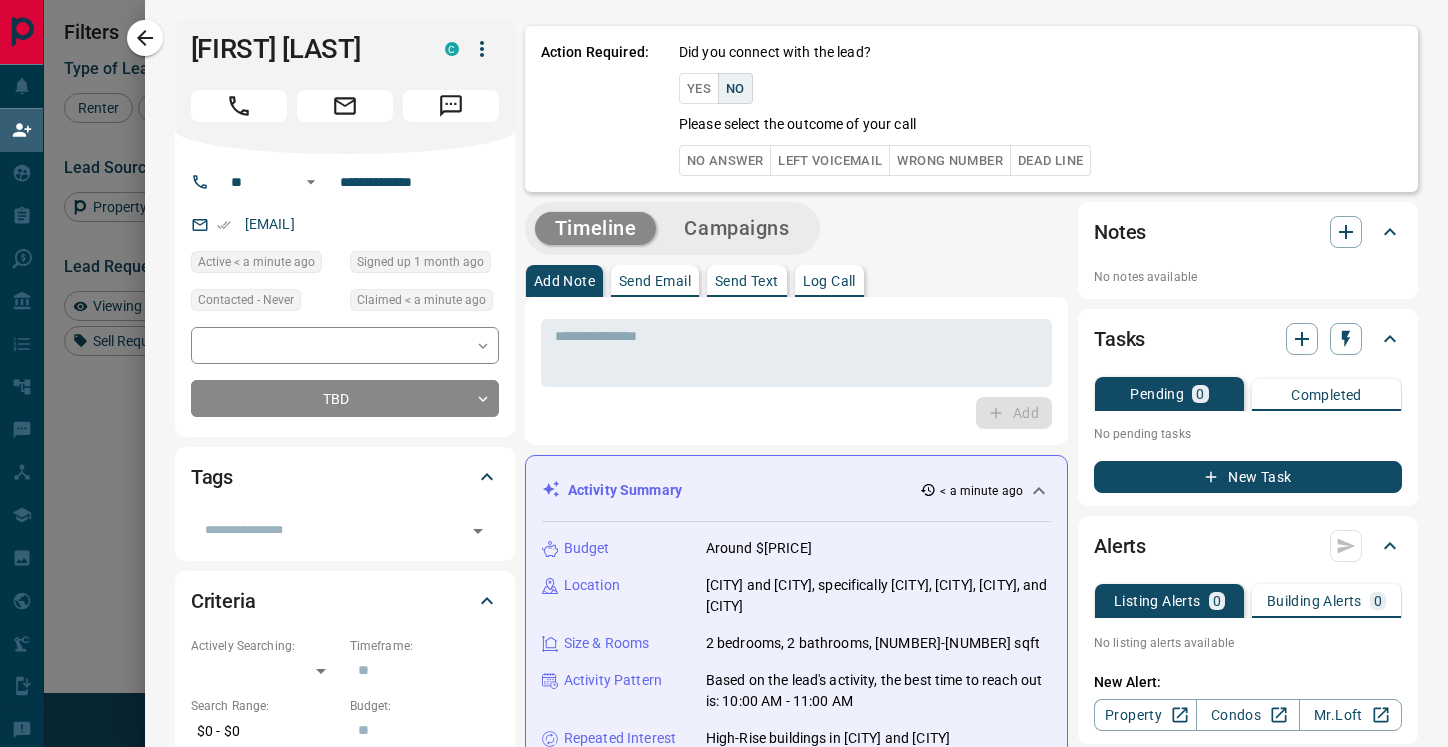 click on "No Answer" at bounding box center [725, 160] 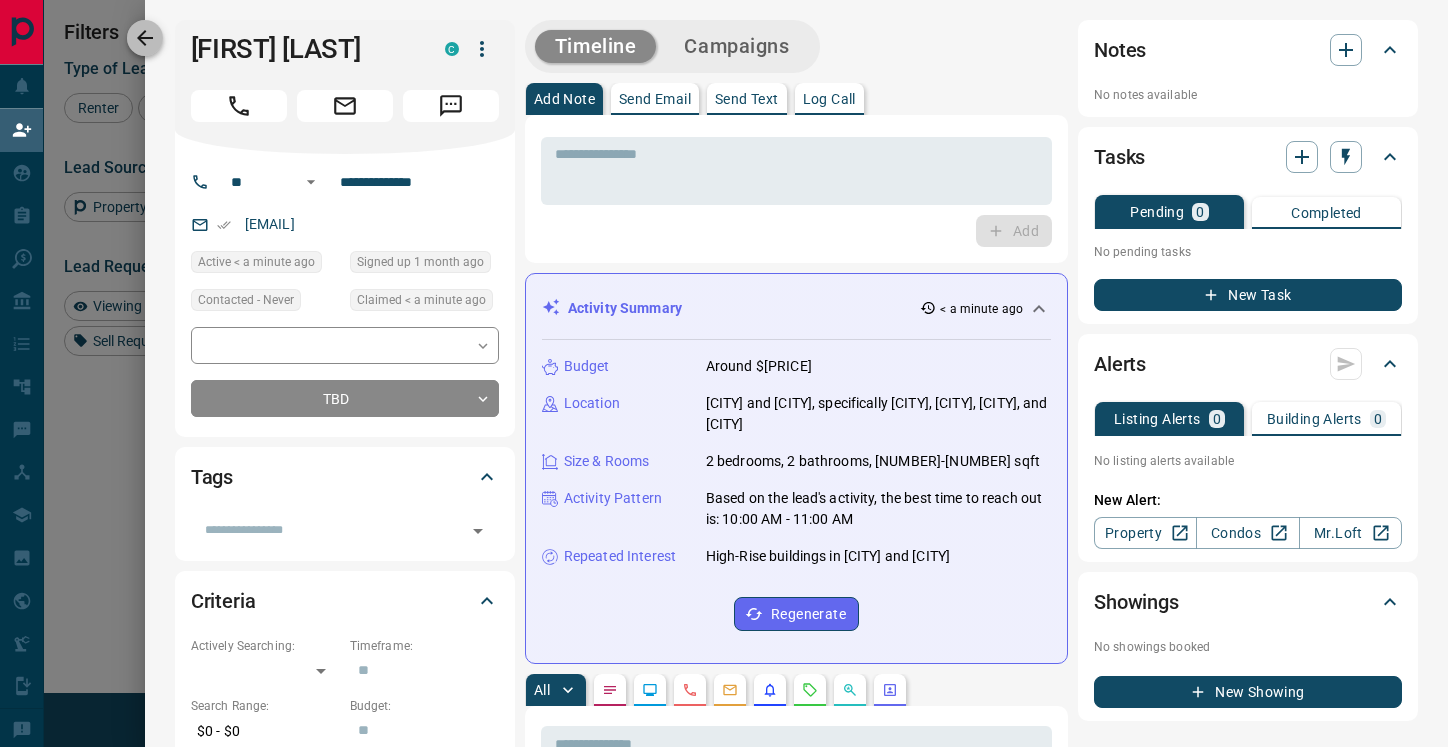 click 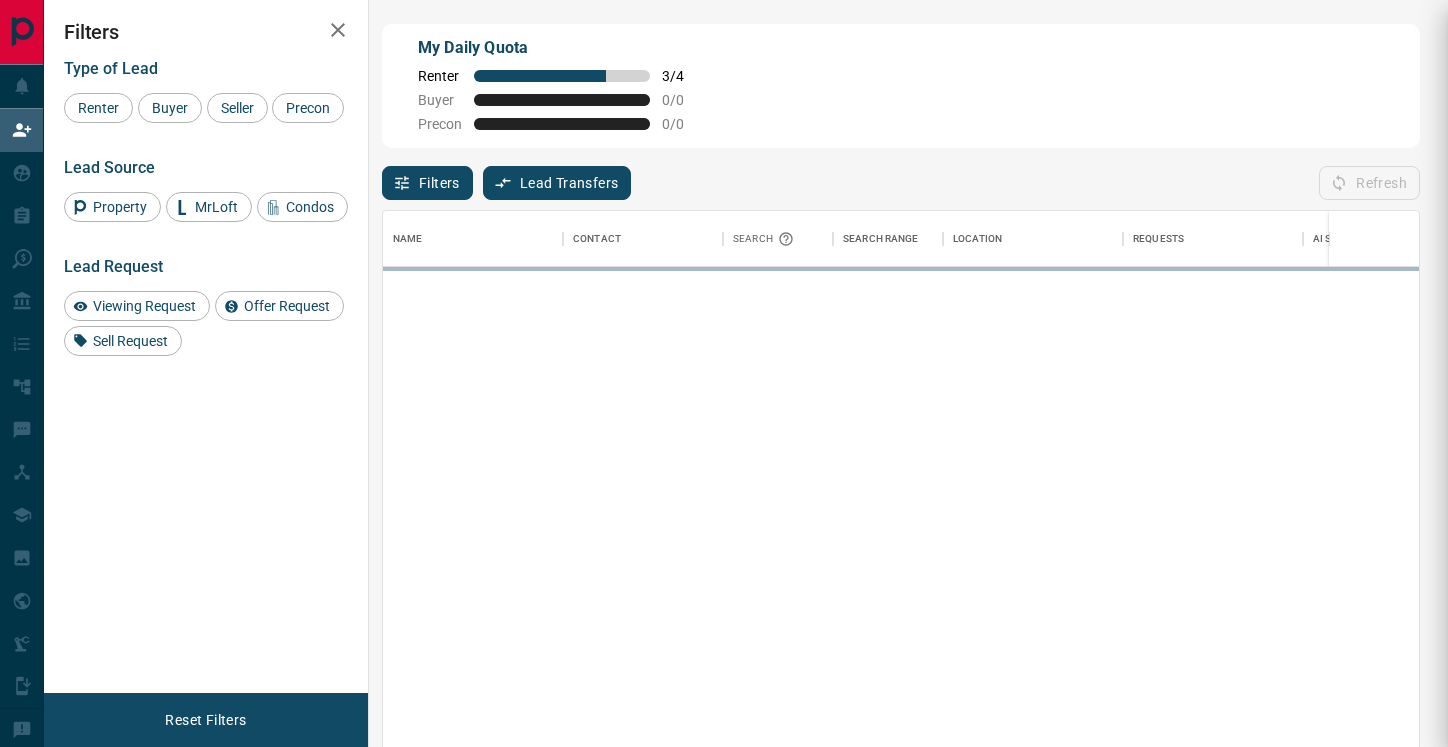 scroll, scrollTop: 1, scrollLeft: 1, axis: both 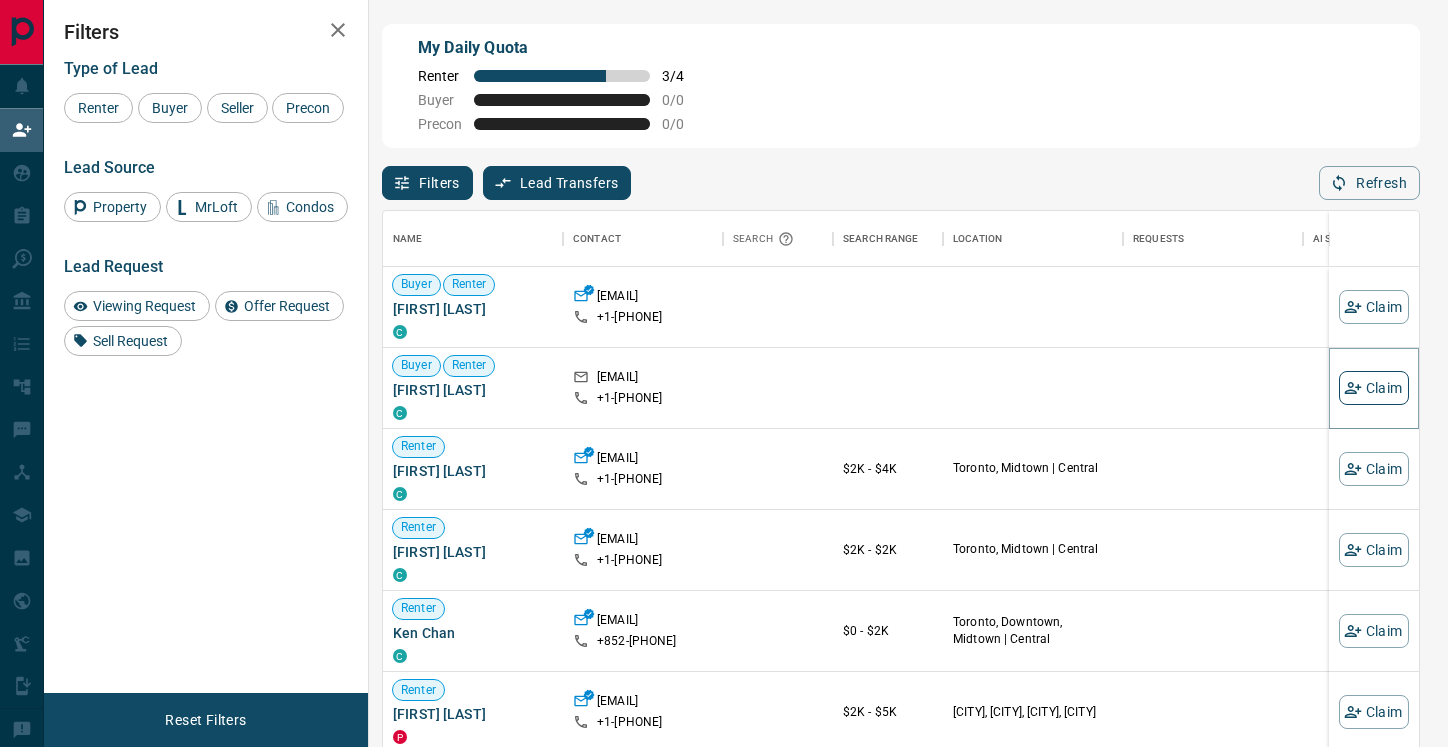 click on "Claim" at bounding box center (1374, 388) 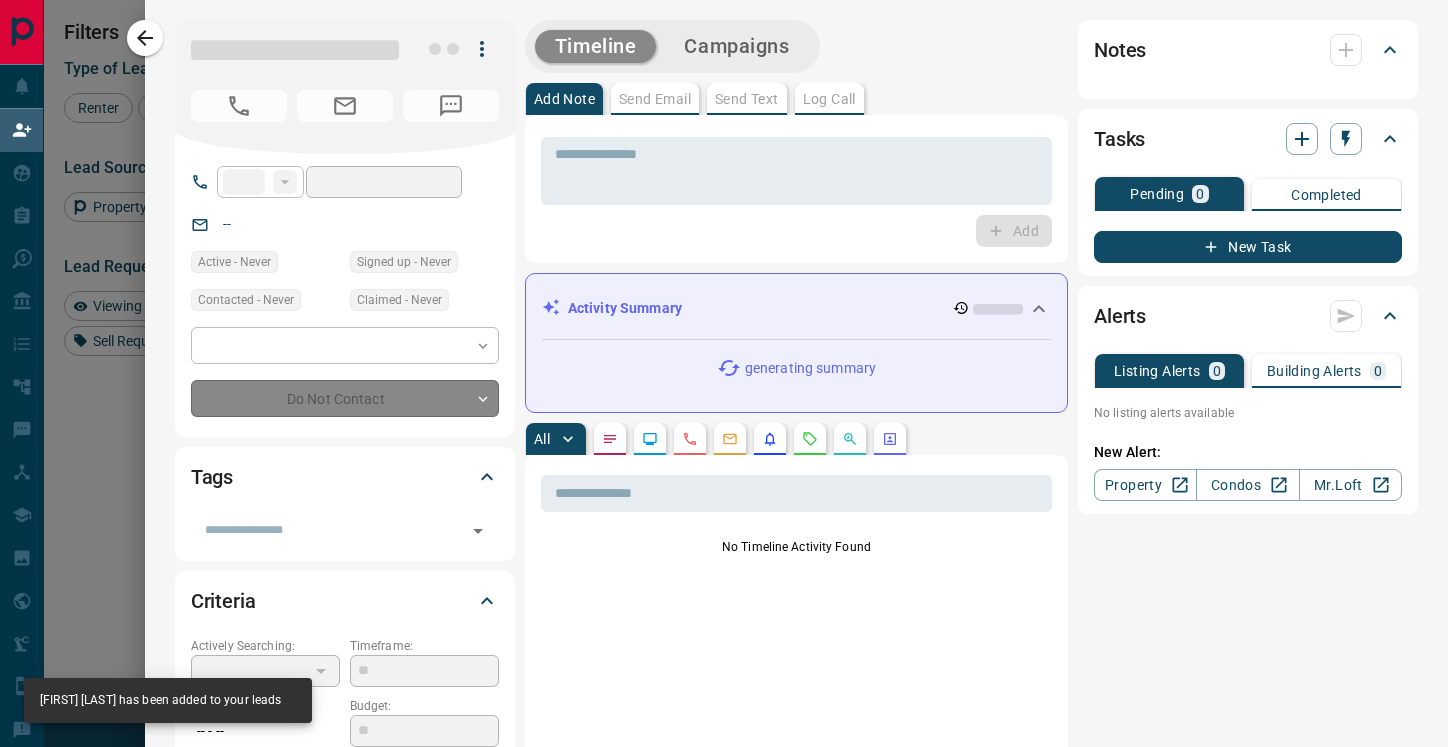 type on "**" 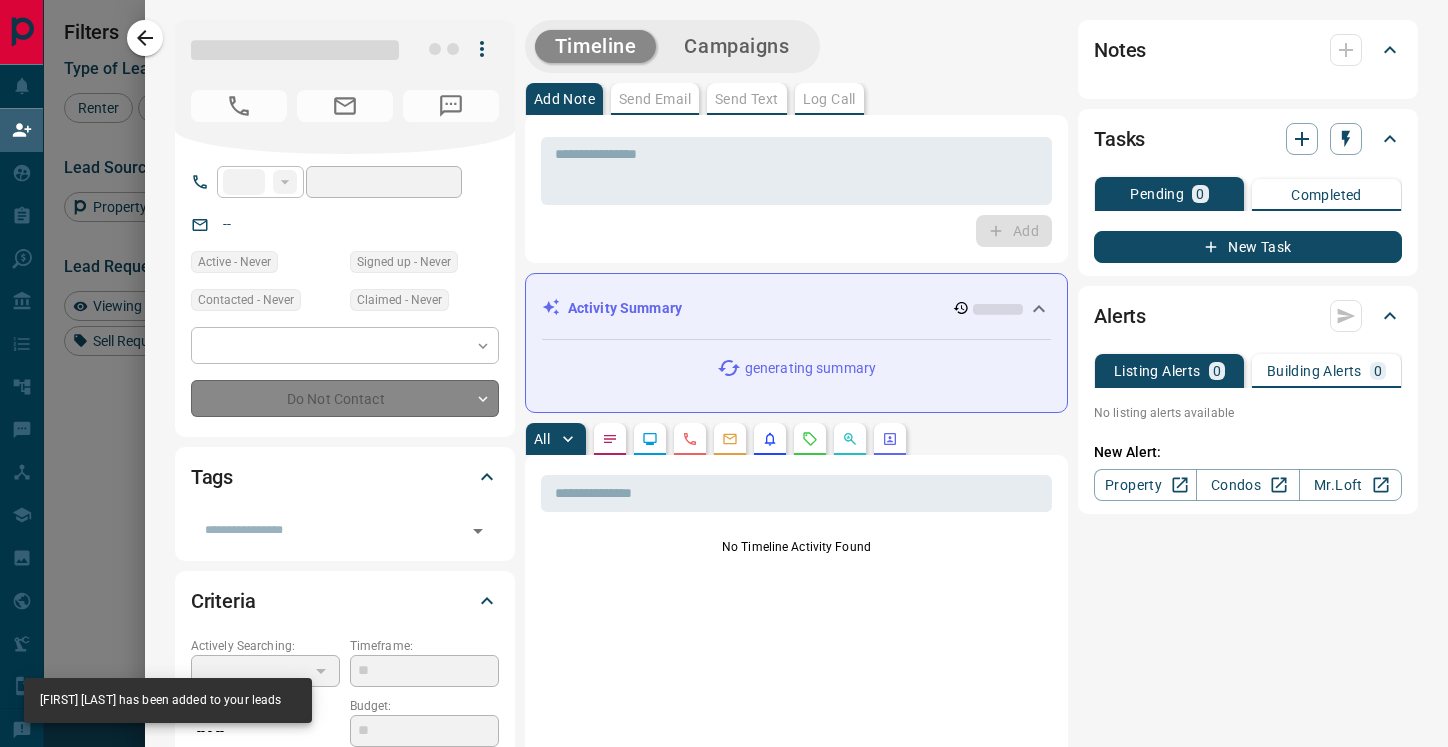 type on "**********" 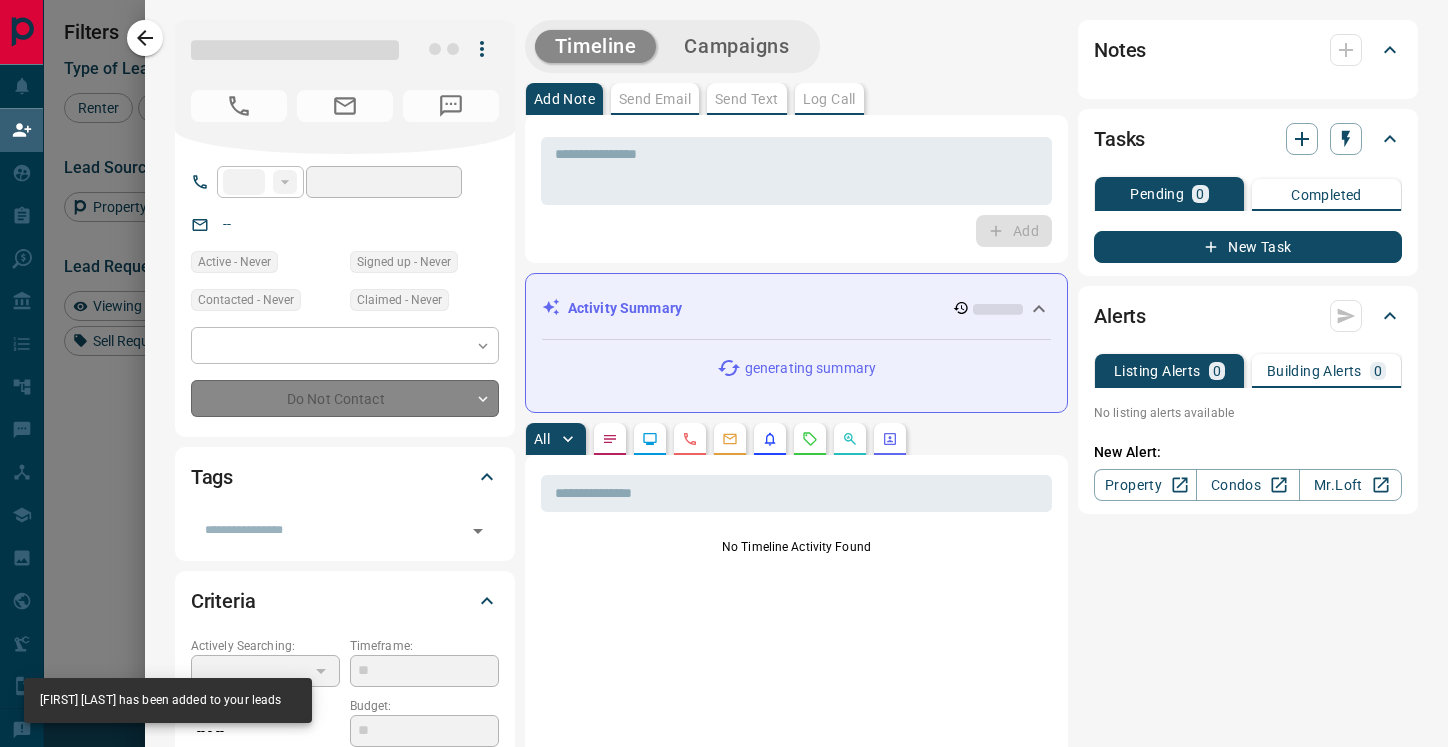 type on "**********" 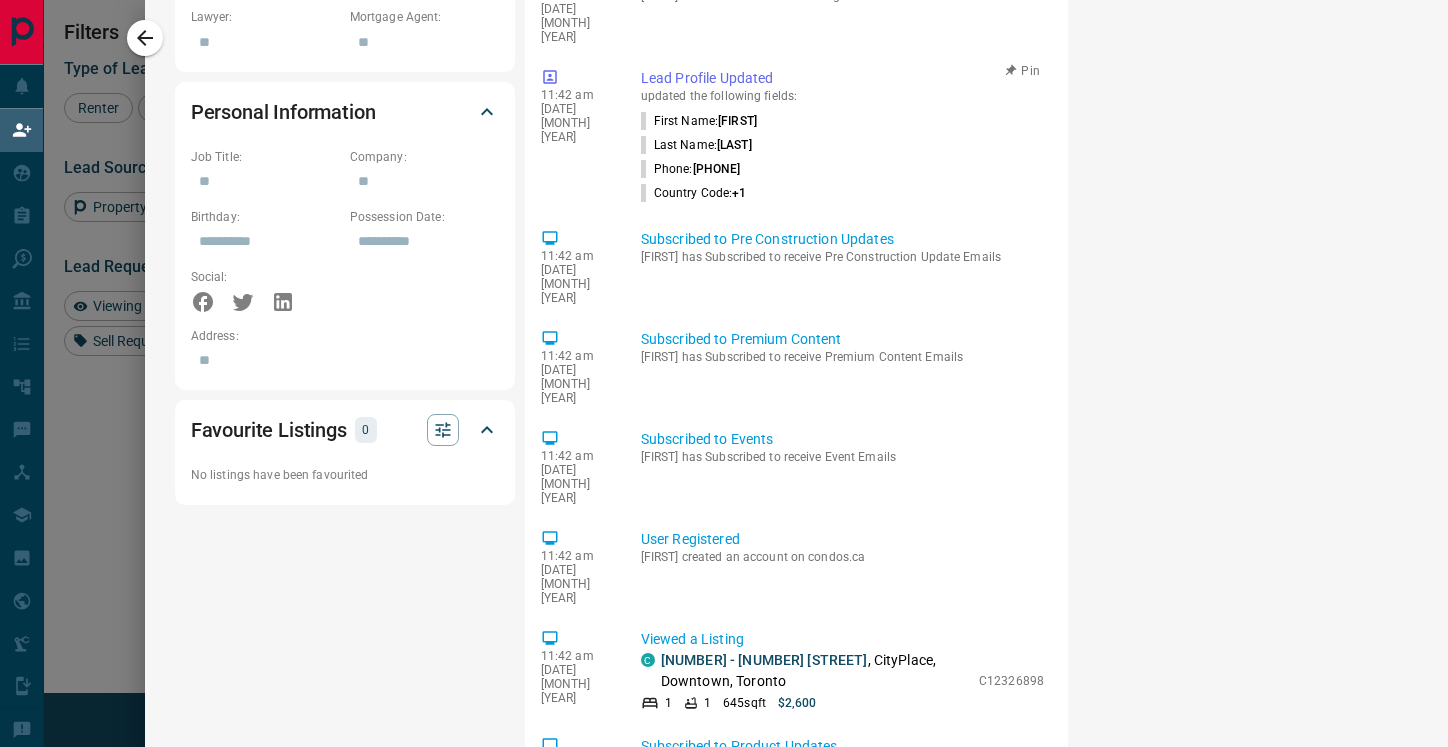 scroll, scrollTop: 1162, scrollLeft: 0, axis: vertical 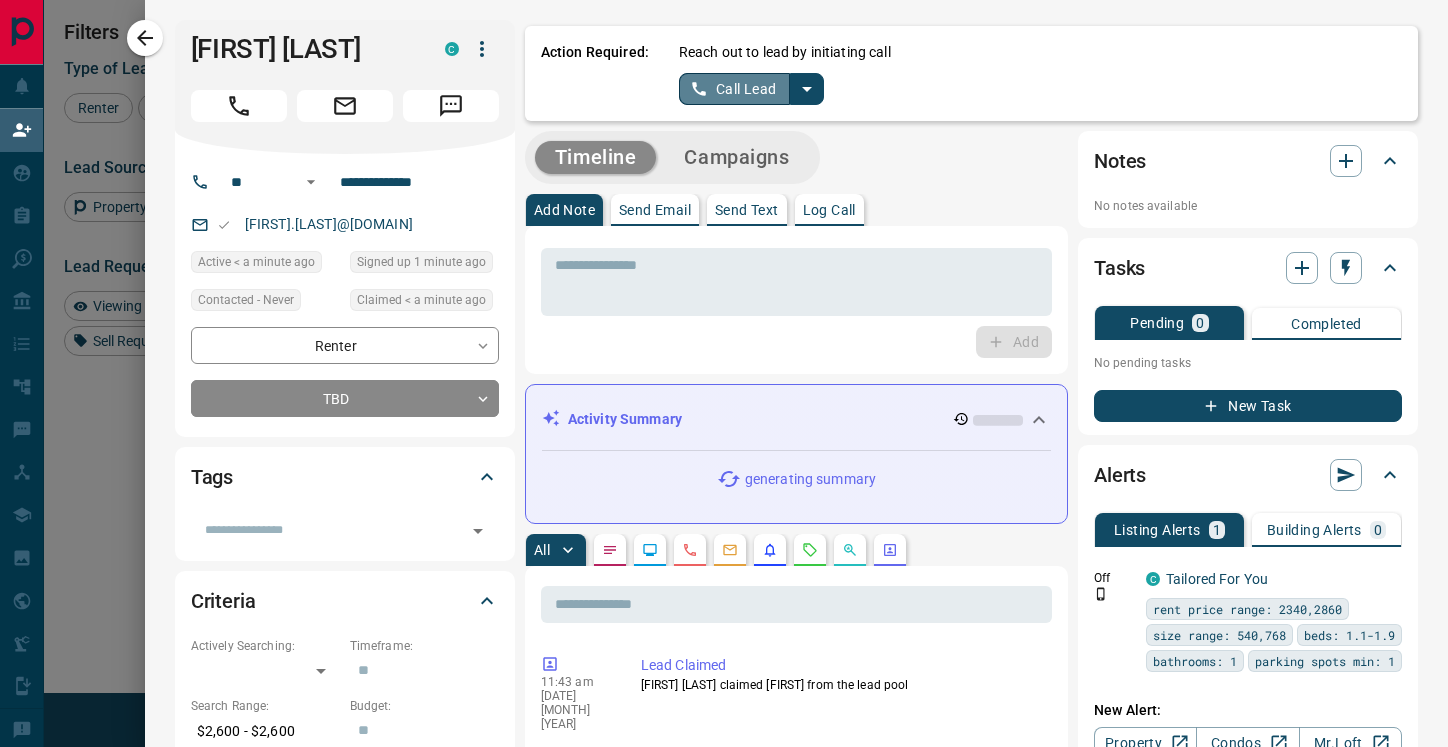 click on "Call Lead" at bounding box center (734, 89) 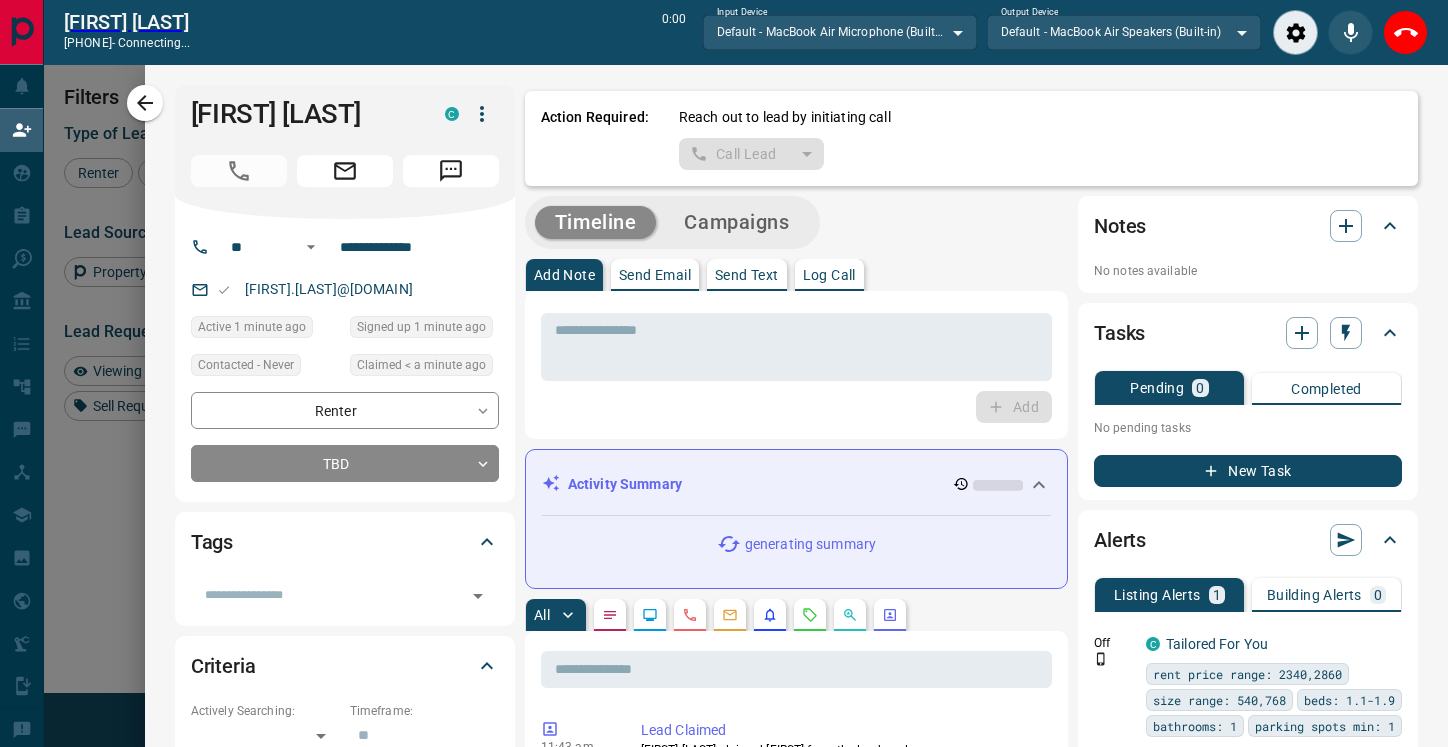 scroll, scrollTop: 515, scrollLeft: 1036, axis: both 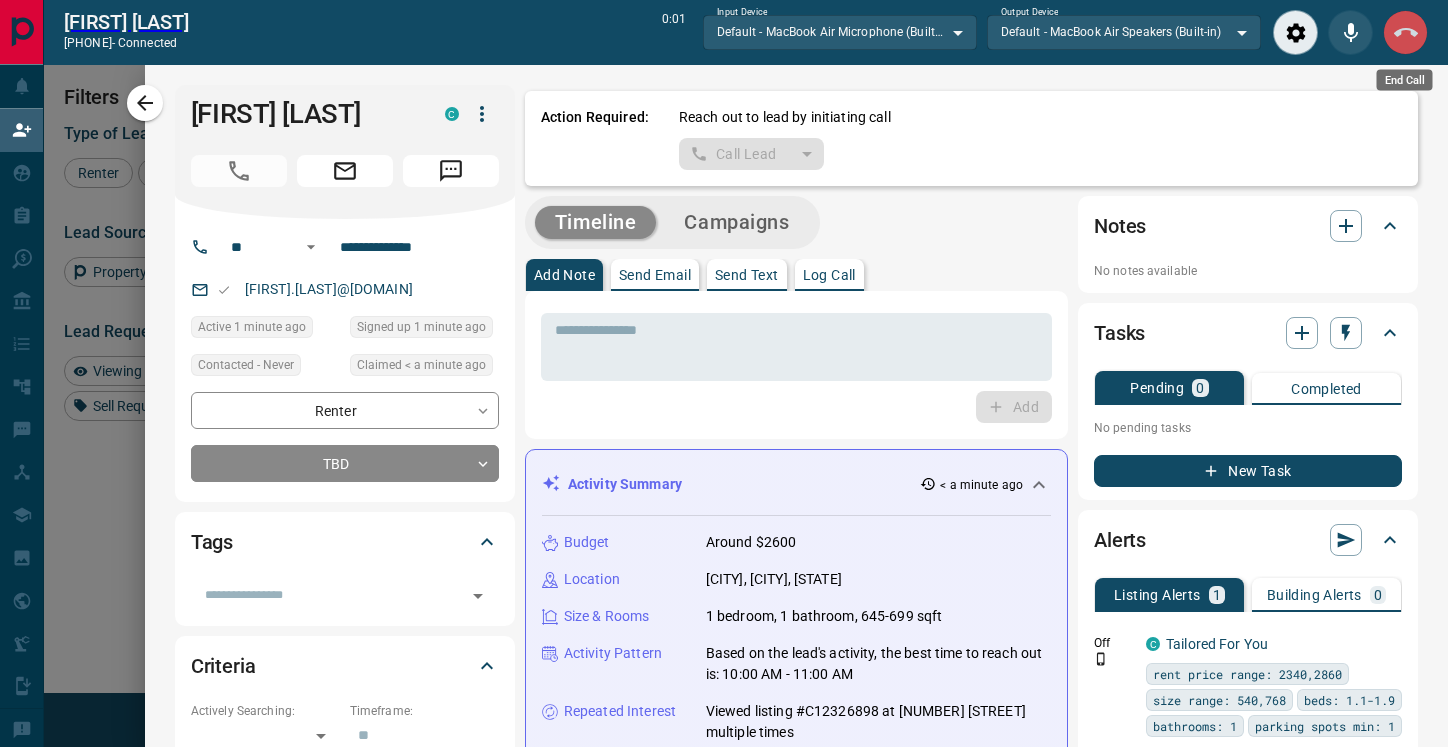 click 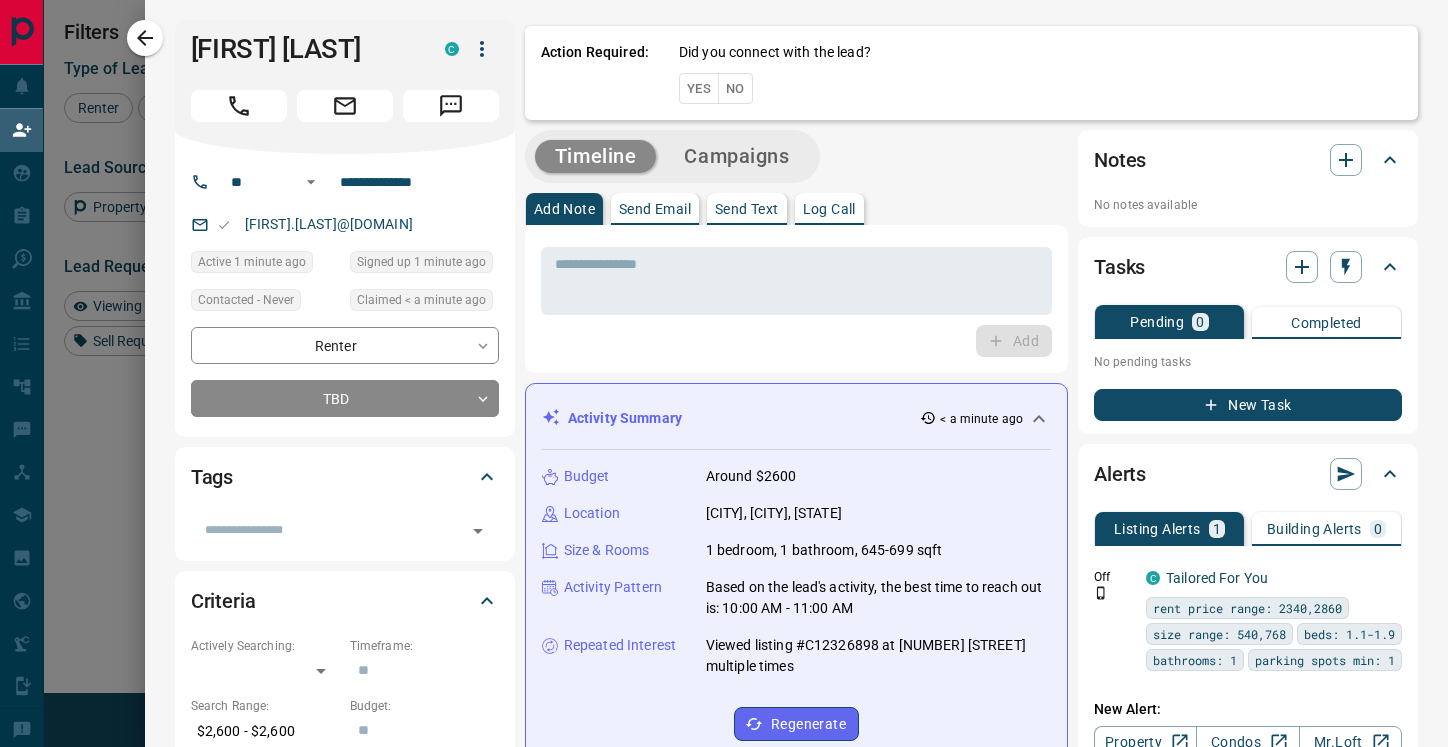 scroll, scrollTop: 0, scrollLeft: 0, axis: both 